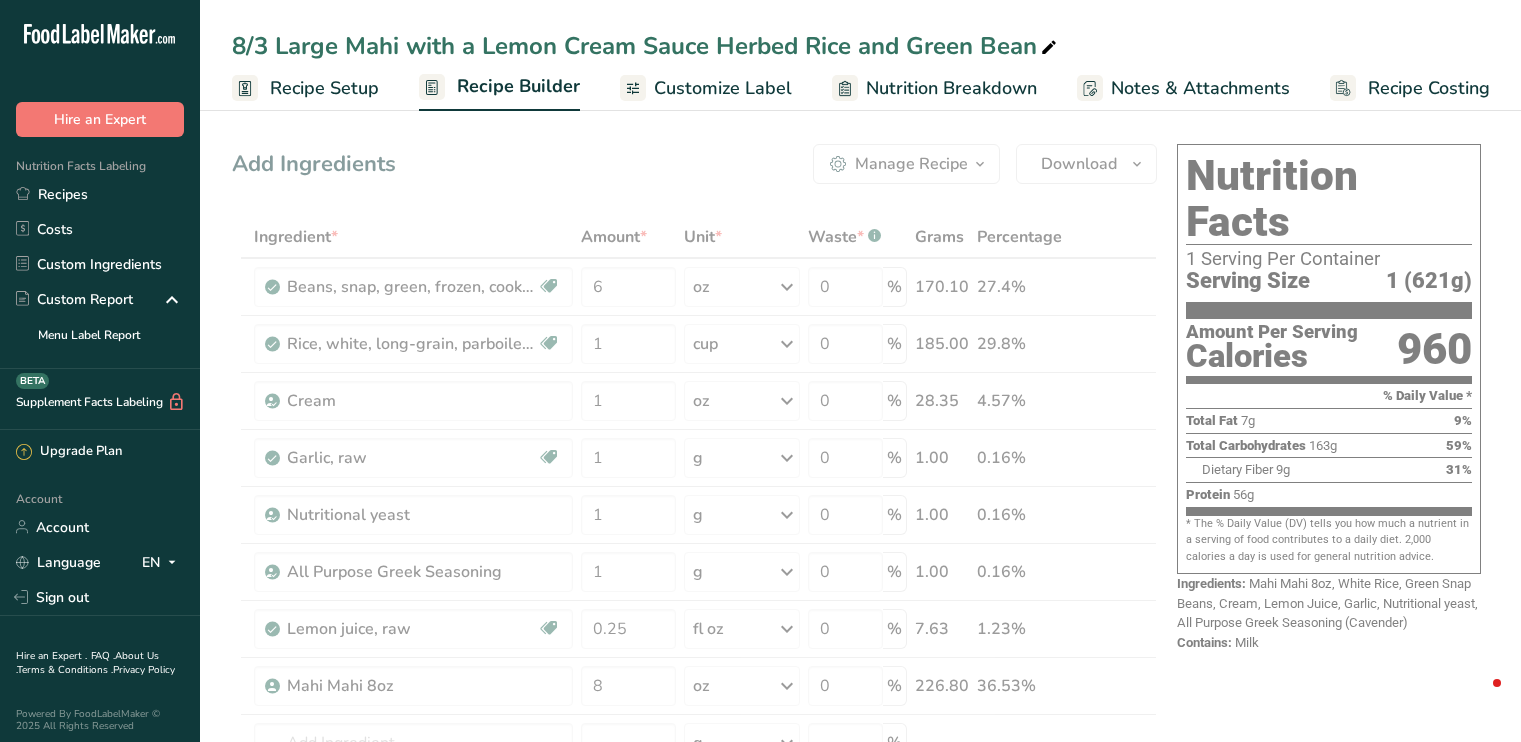 scroll, scrollTop: 0, scrollLeft: 0, axis: both 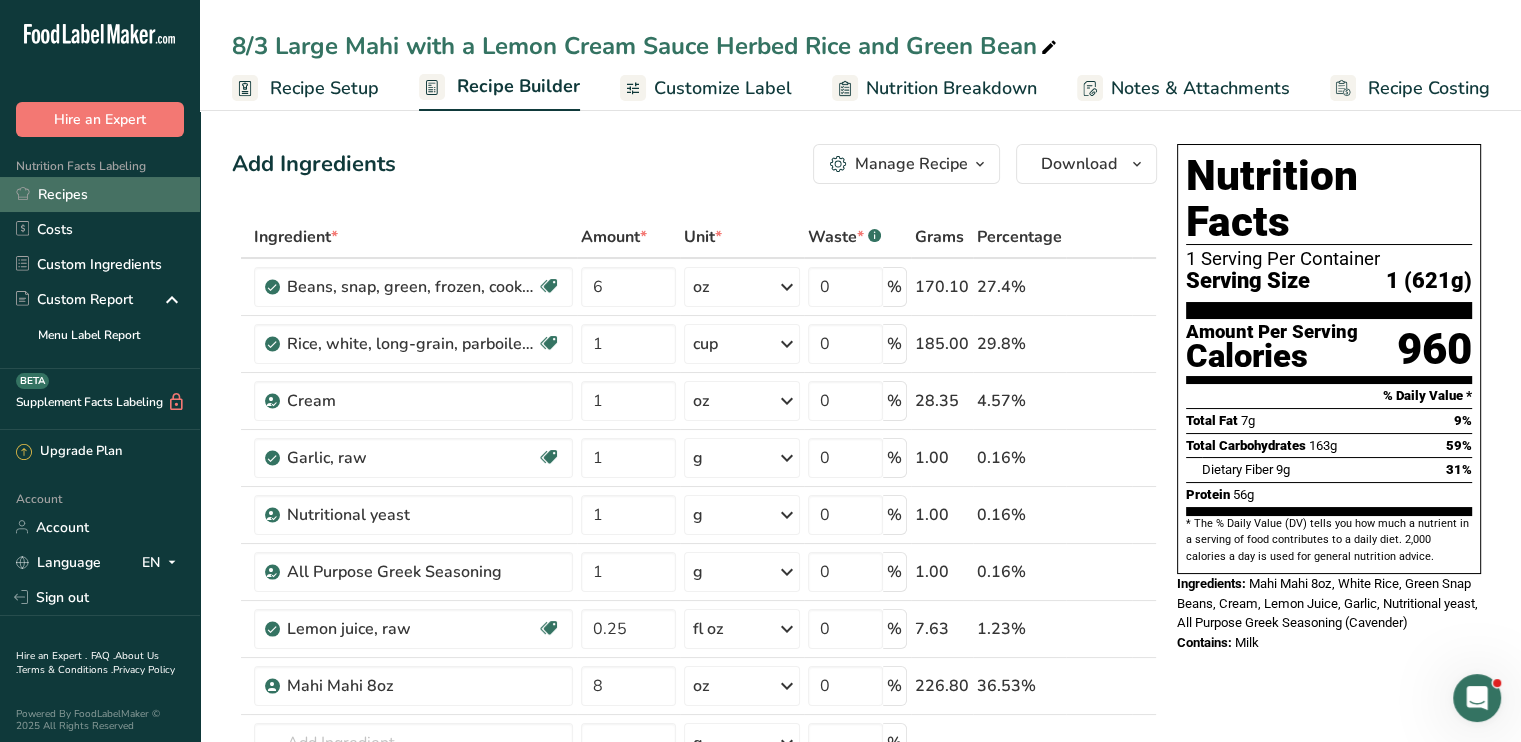 click on "Recipes" at bounding box center (100, 194) 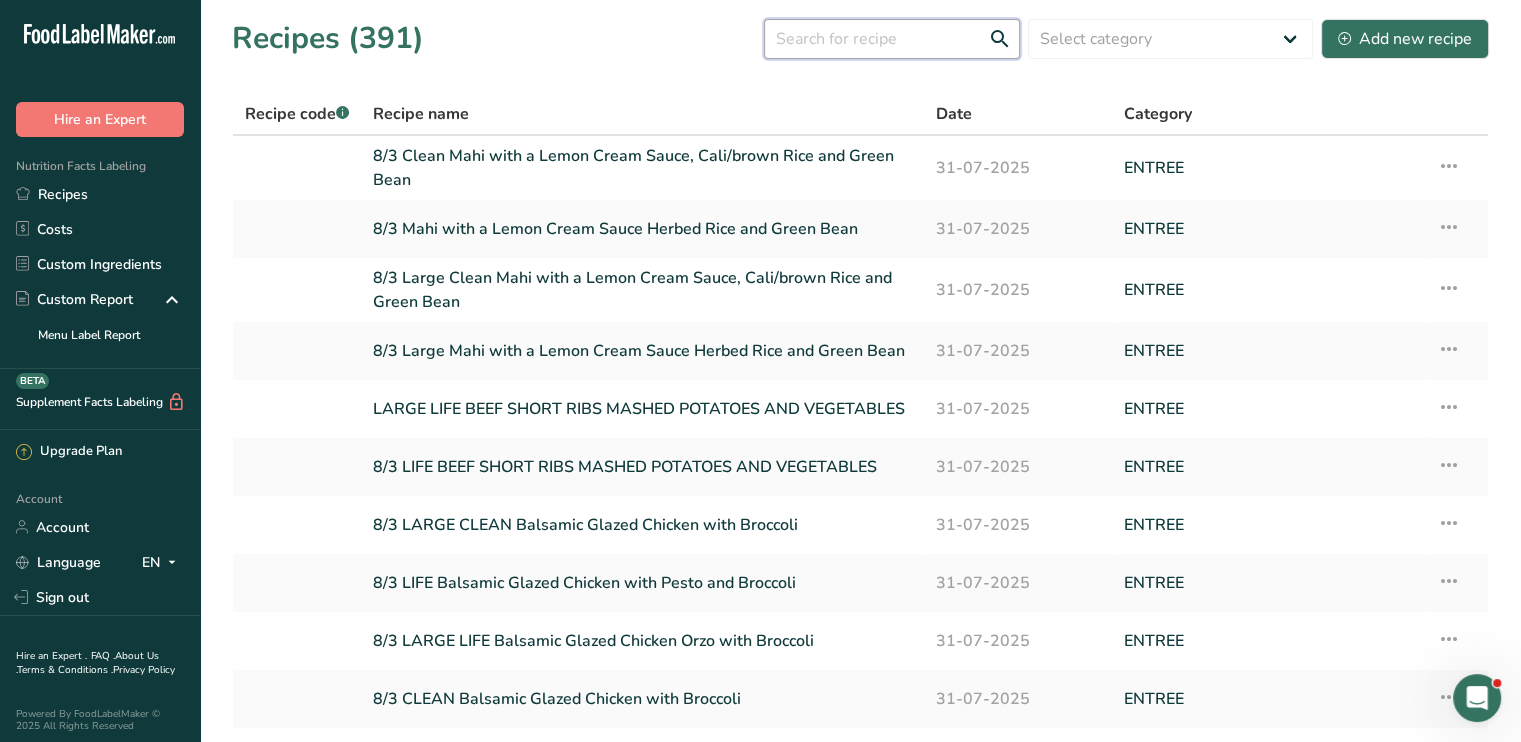 click at bounding box center [892, 39] 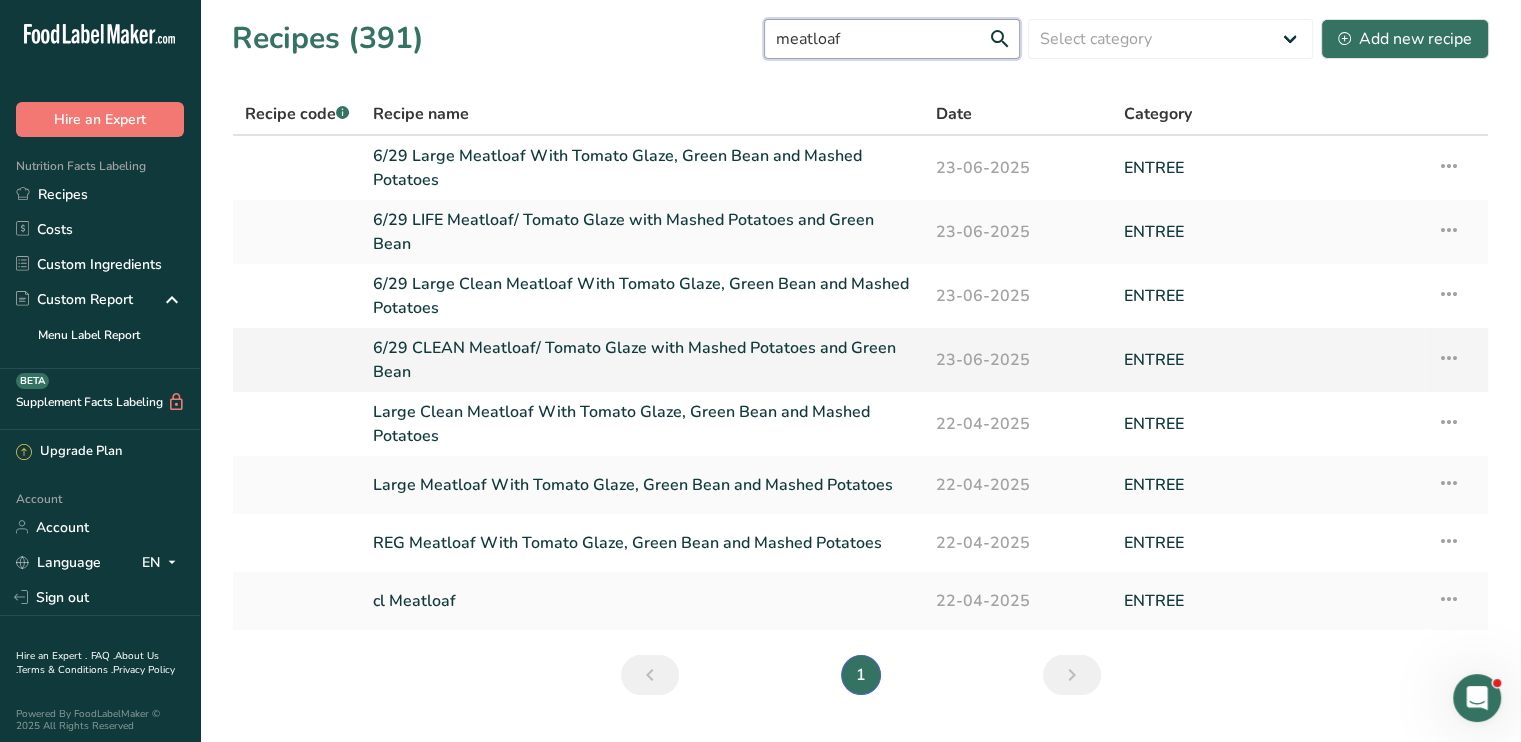 type on "meatloaf" 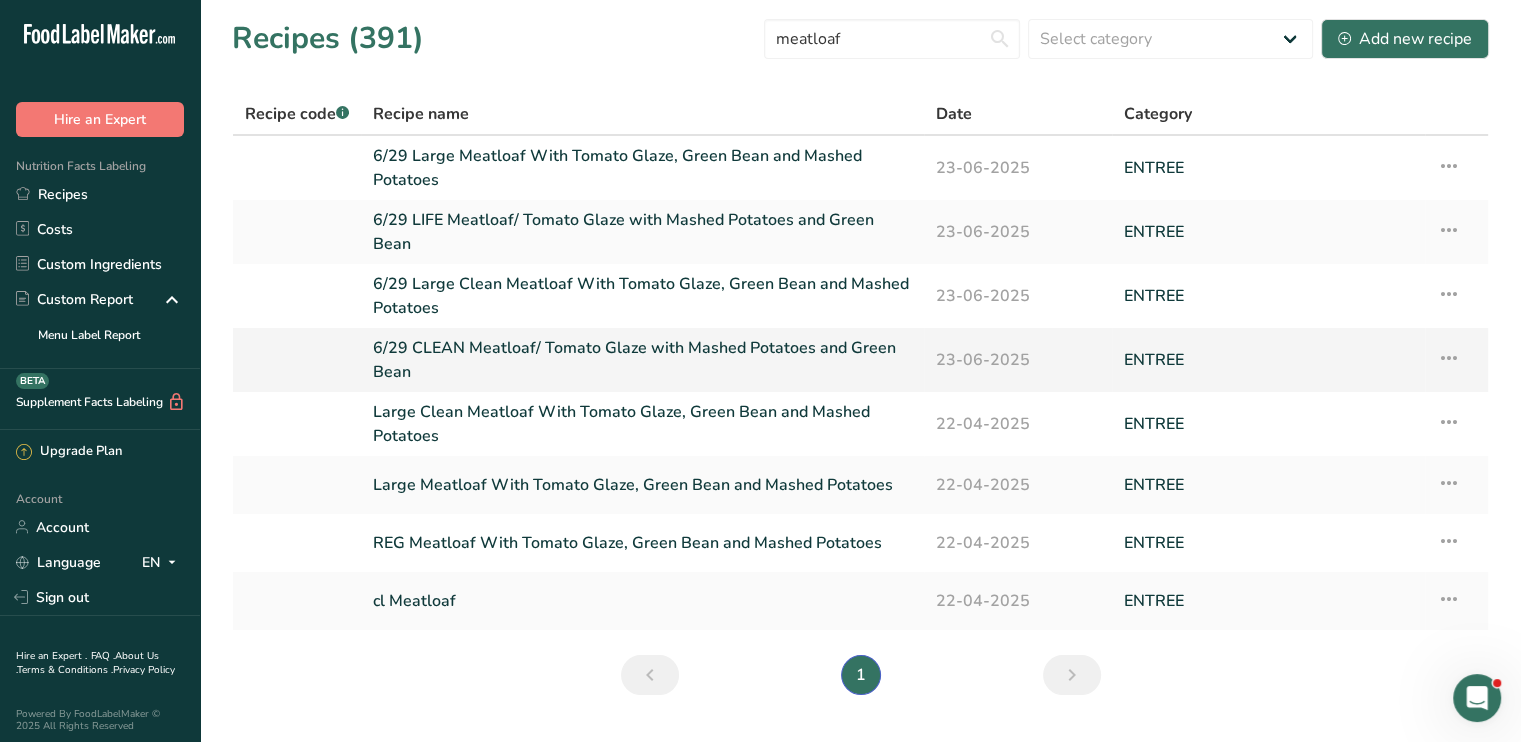 click on "6/29 CLEAN Meatloaf/ Tomato Glaze with Mashed Potatoes and Green Bean" at bounding box center [642, 360] 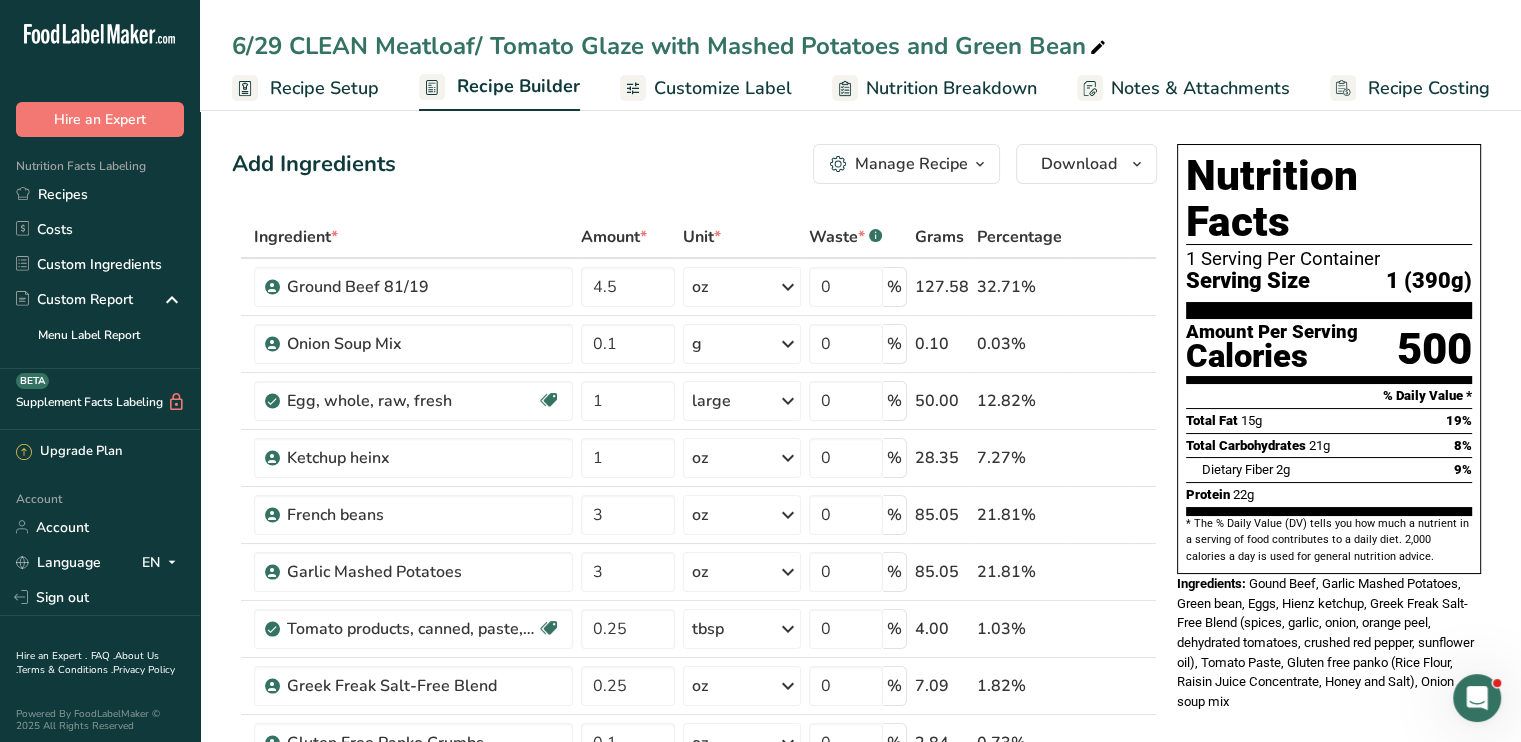 click on "Customize Label" at bounding box center [723, 88] 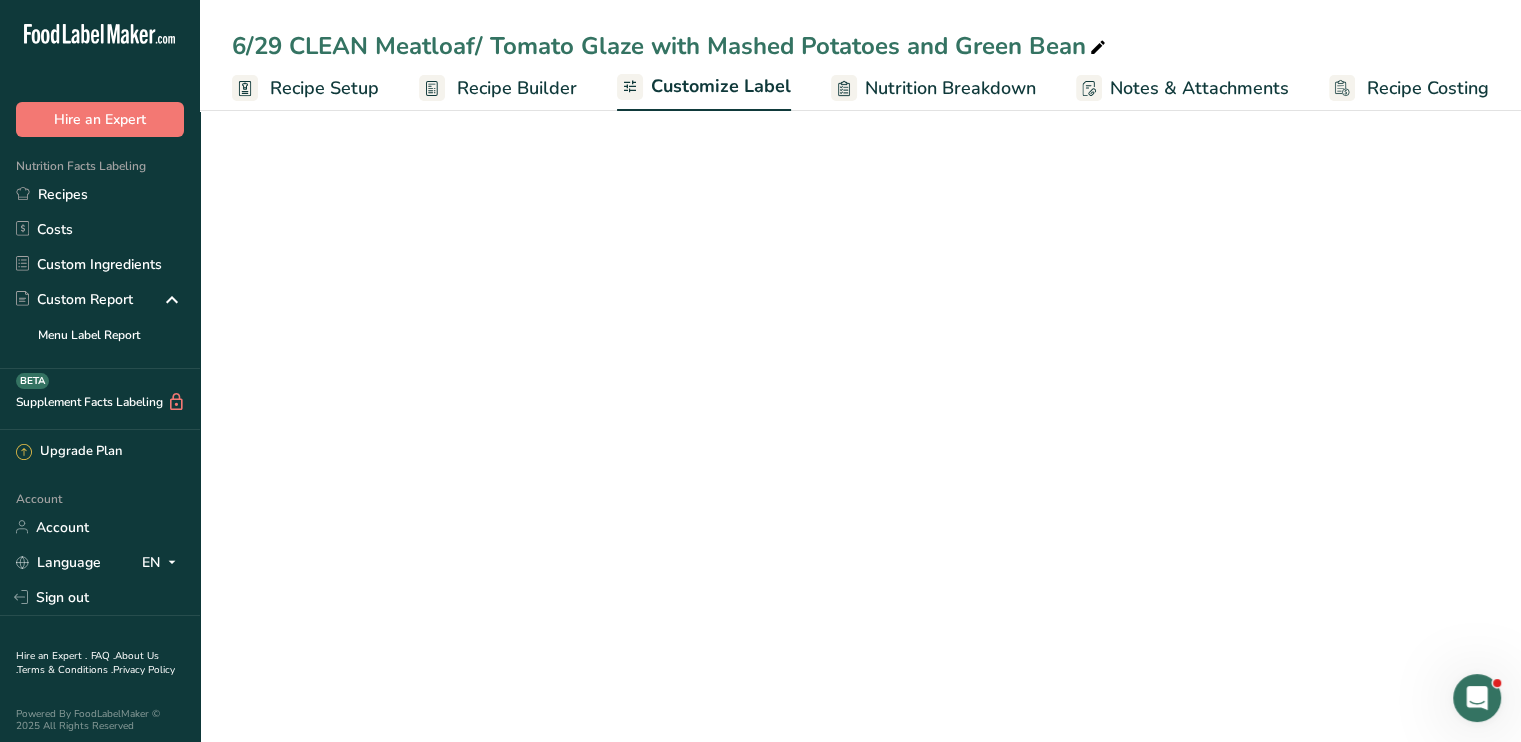 scroll, scrollTop: 0, scrollLeft: 0, axis: both 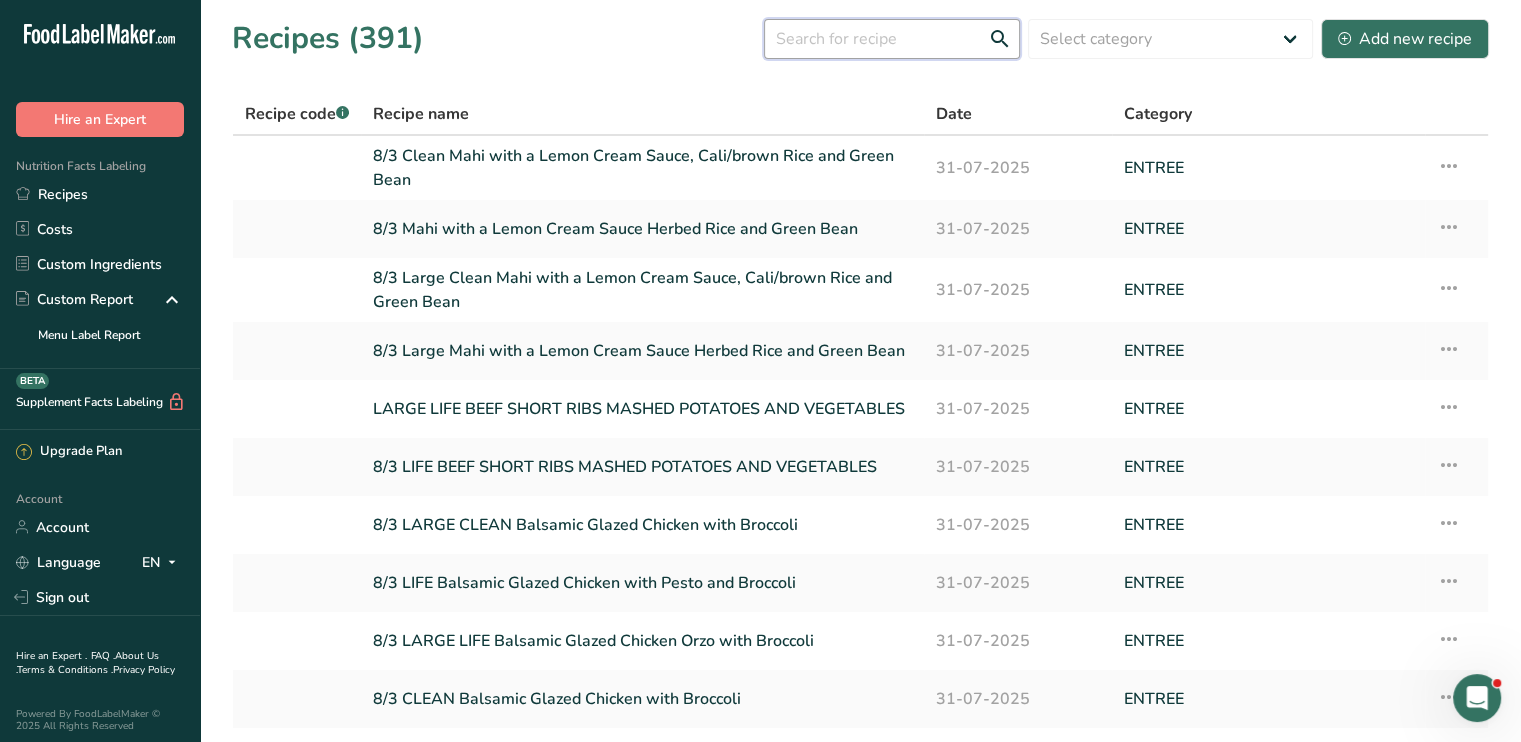 click at bounding box center (892, 39) 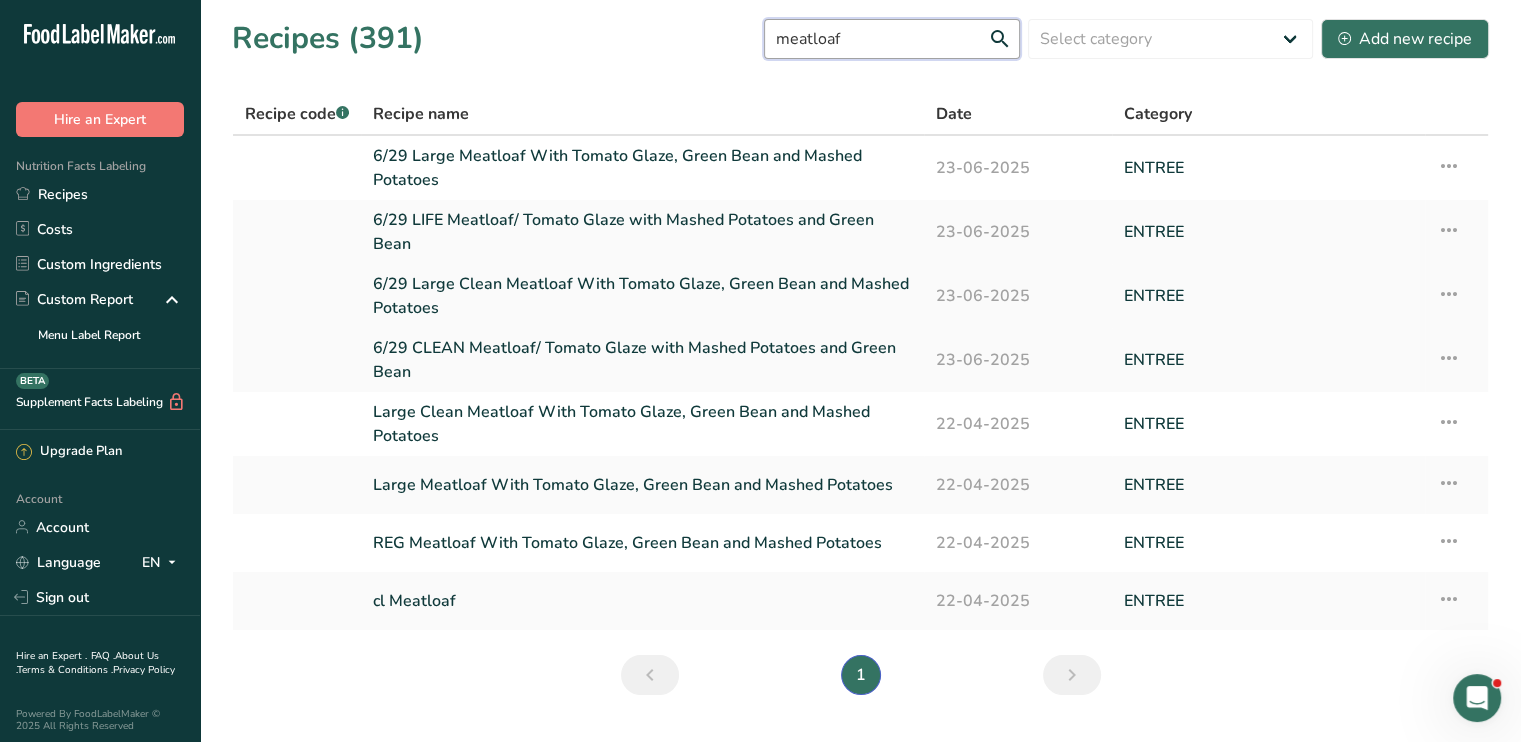 type on "meatloaf" 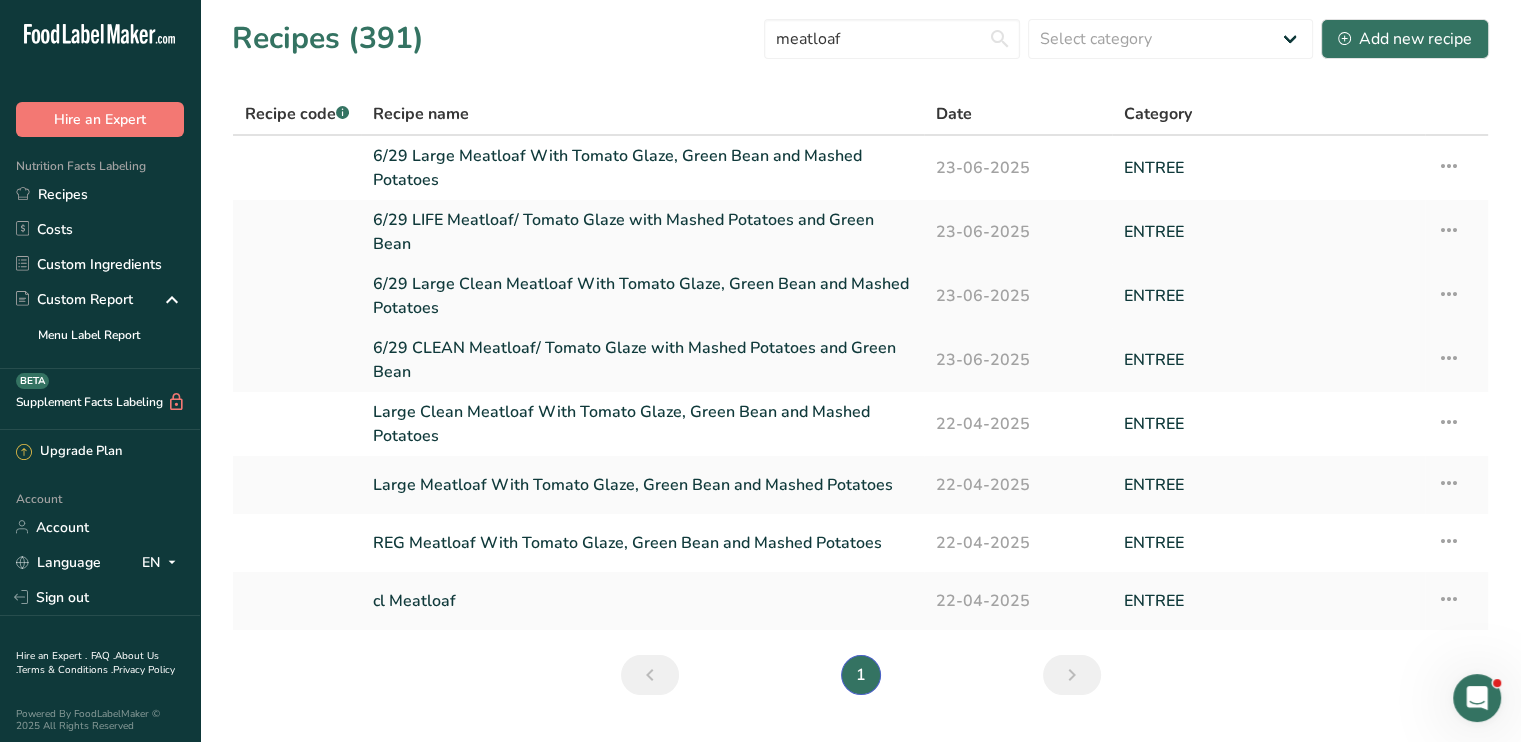 click on "6/29 Large Clean Meatloaf With Tomato Glaze, Green Bean and Mashed Potatoes" at bounding box center [642, 296] 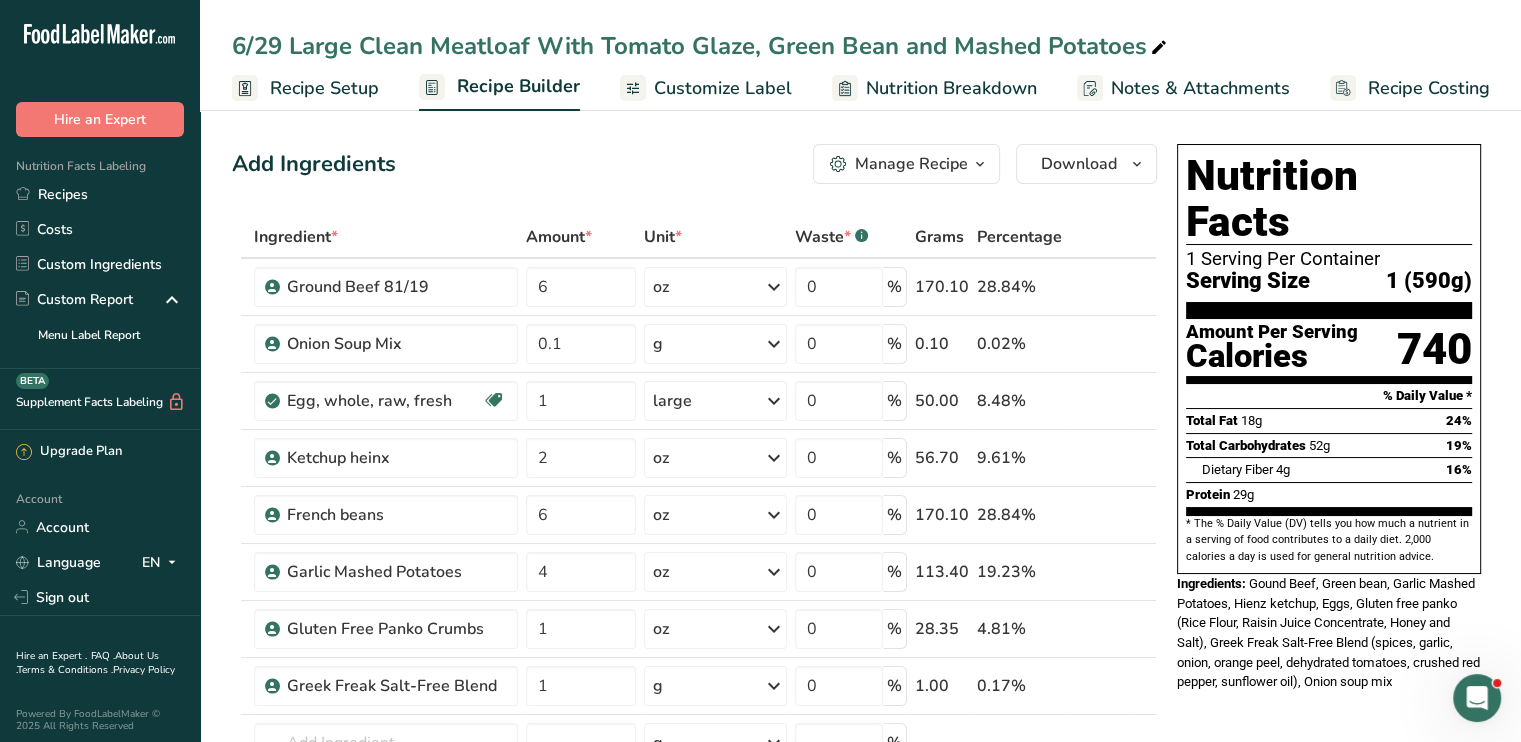 click on "Customize Label" at bounding box center (723, 88) 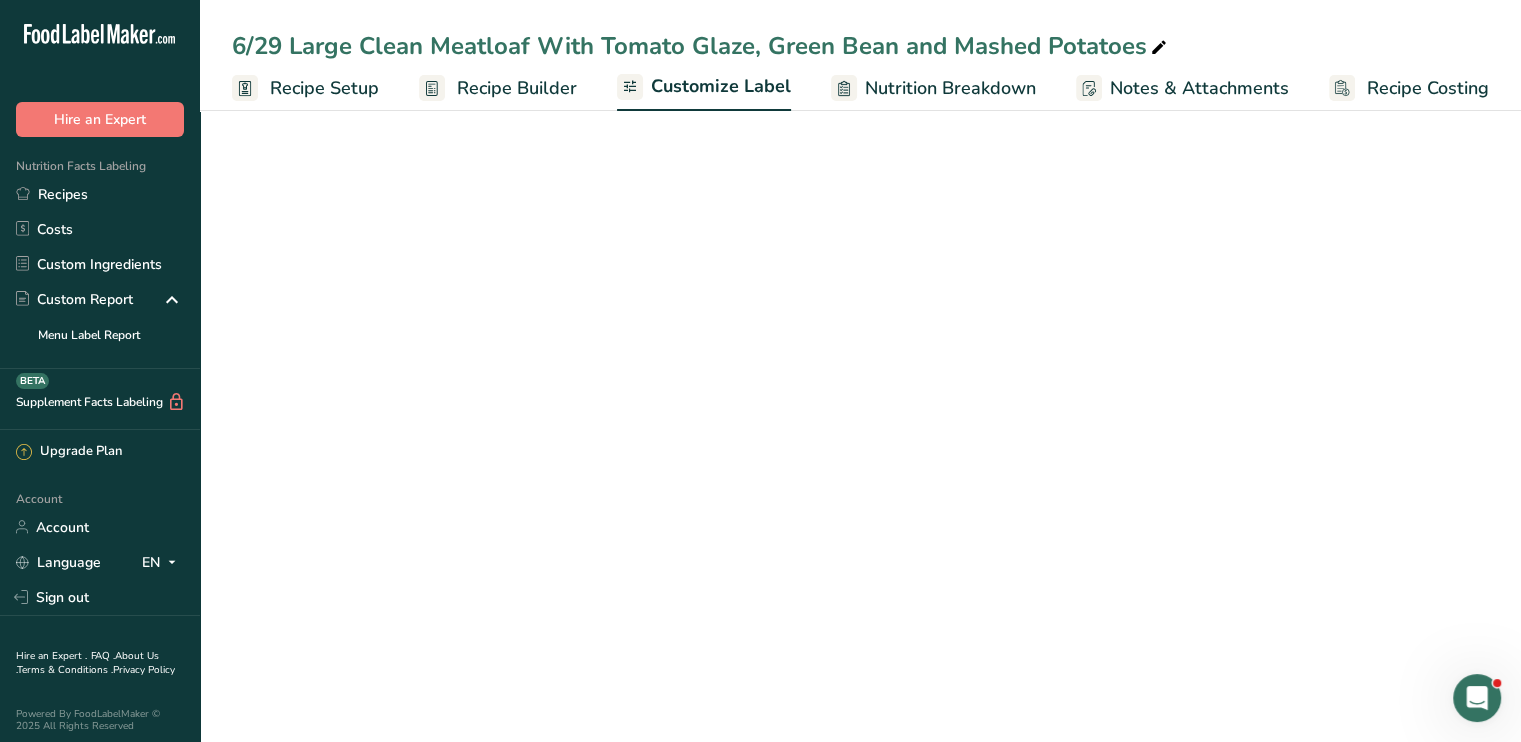 scroll, scrollTop: 0, scrollLeft: 0, axis: both 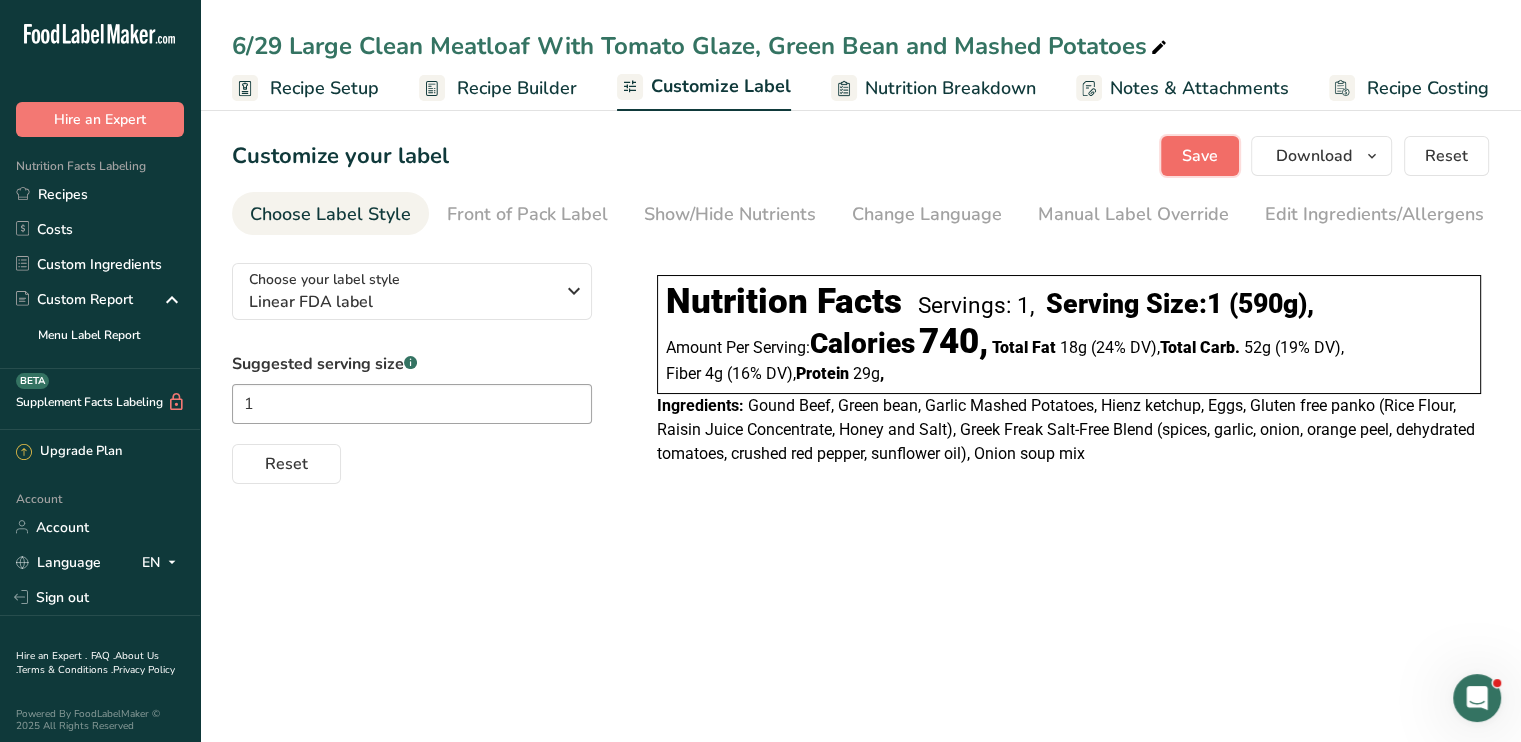 click on "Save" at bounding box center (1200, 156) 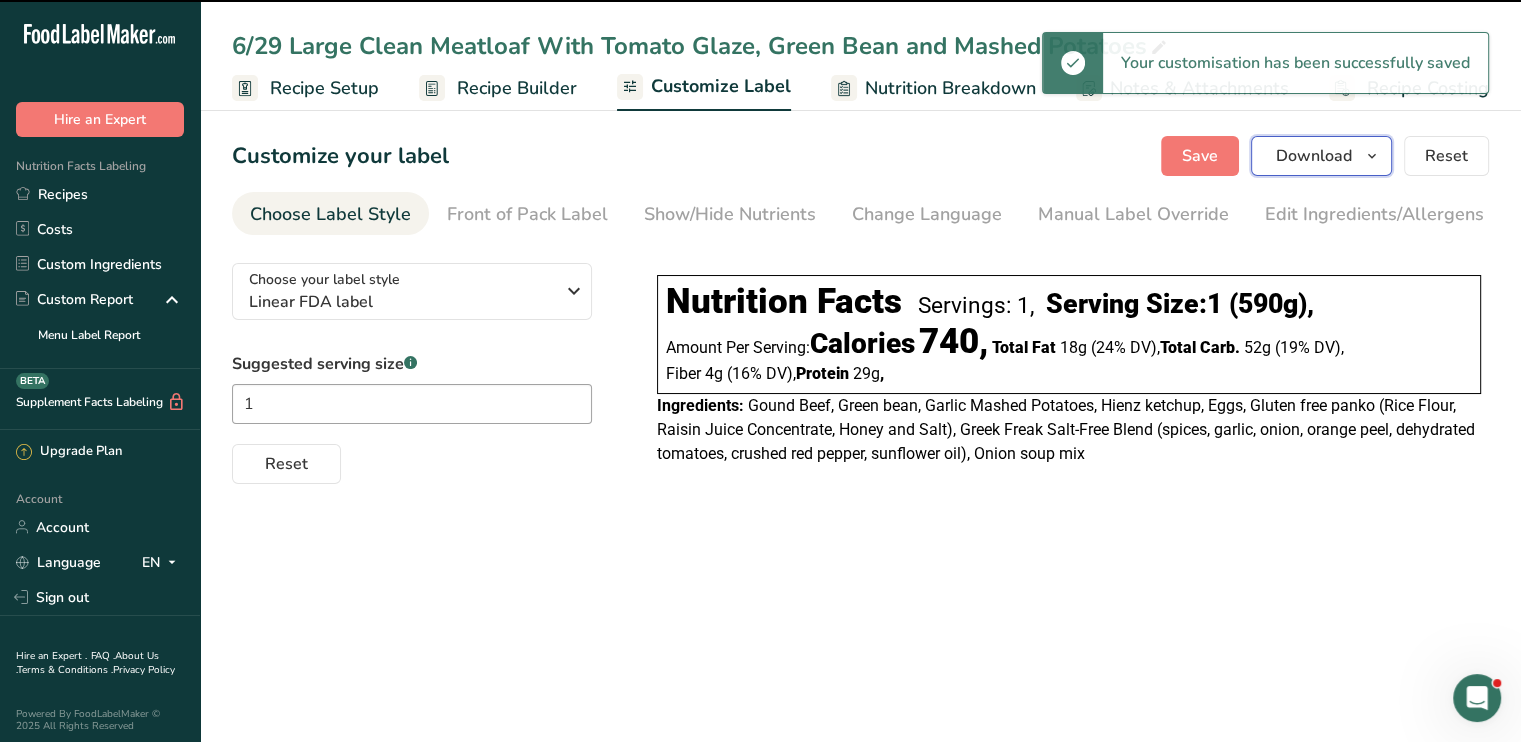click on "Download" at bounding box center [1314, 156] 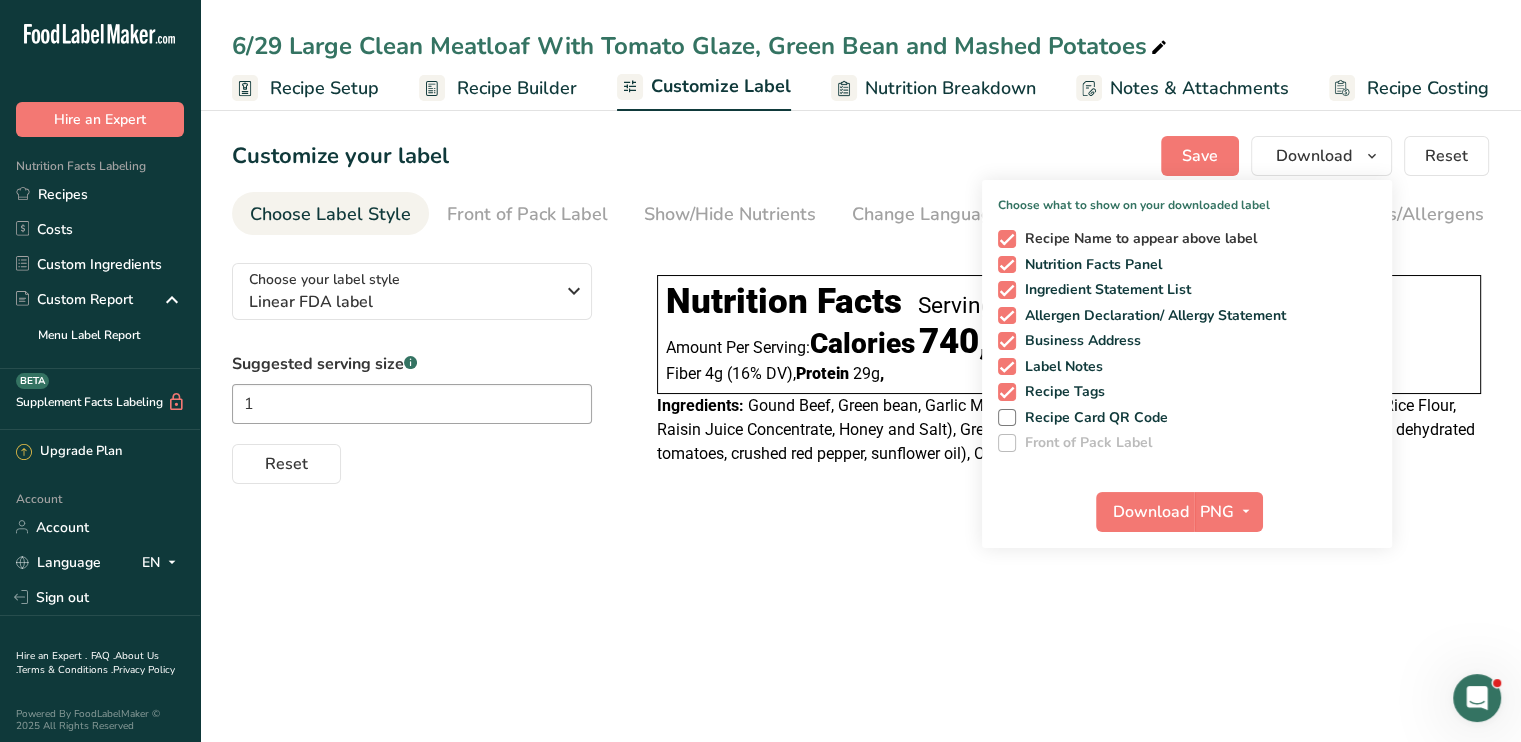 click at bounding box center (1007, 239) 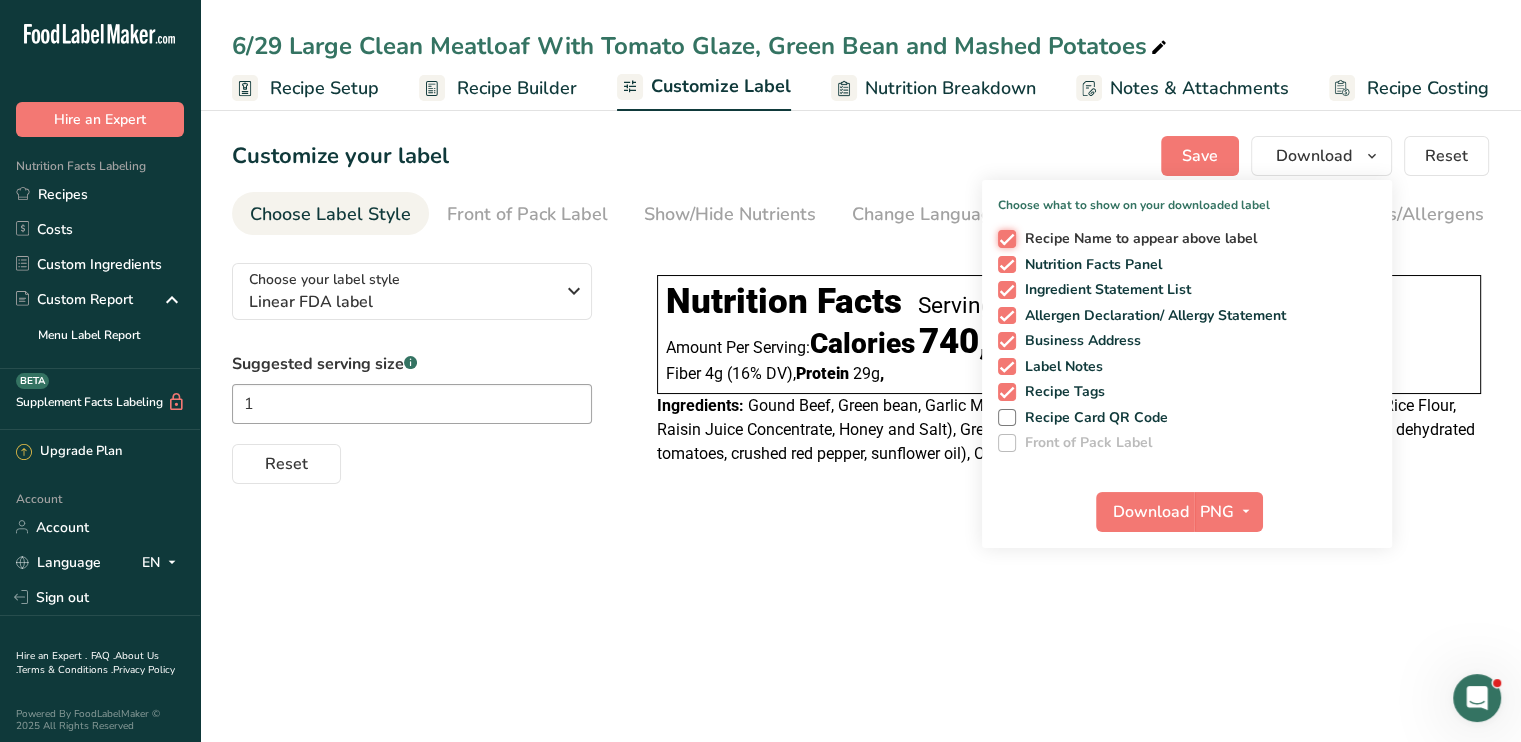 click on "Recipe Name to appear above label" at bounding box center (1004, 238) 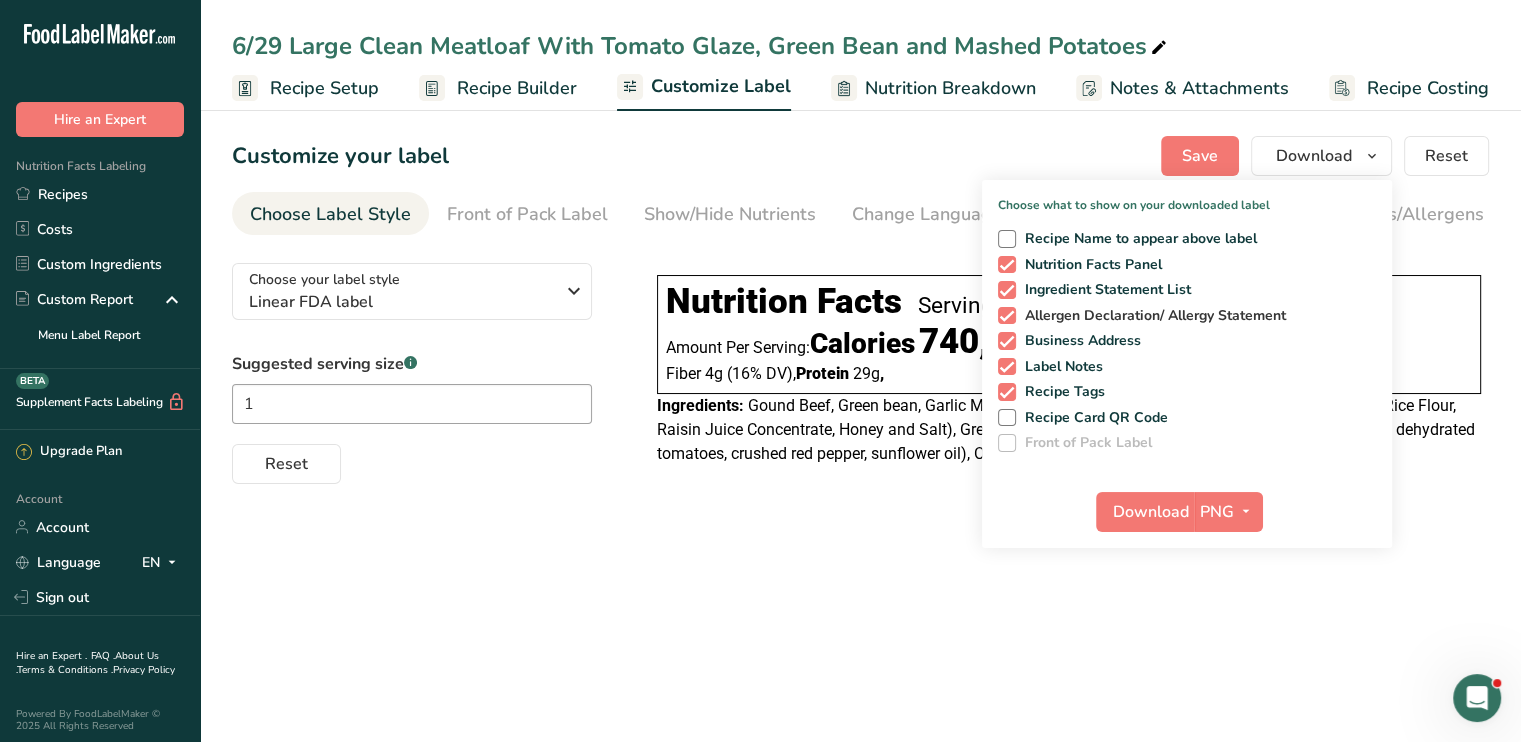 click at bounding box center (1007, 316) 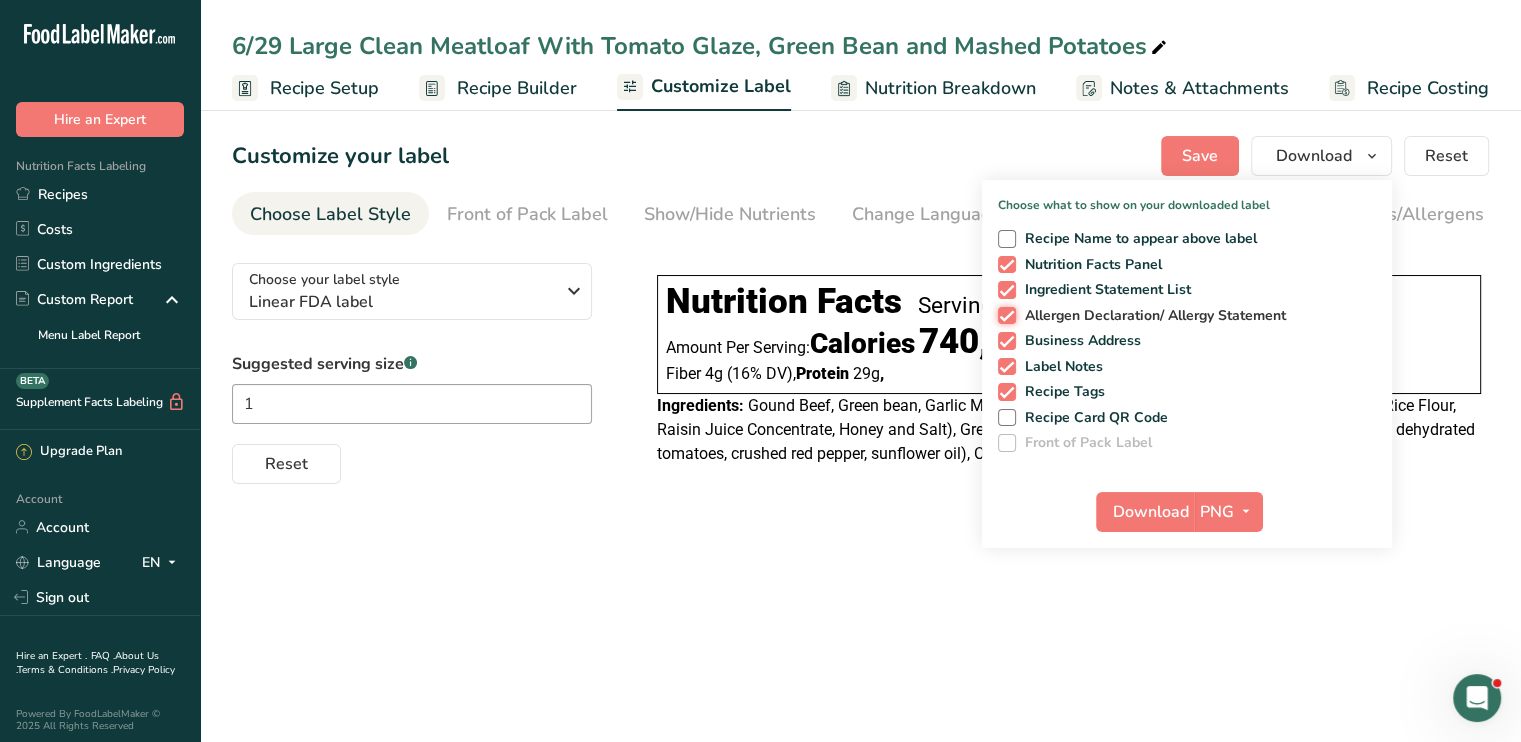 click on "Allergen Declaration/ Allergy Statement" at bounding box center [1004, 315] 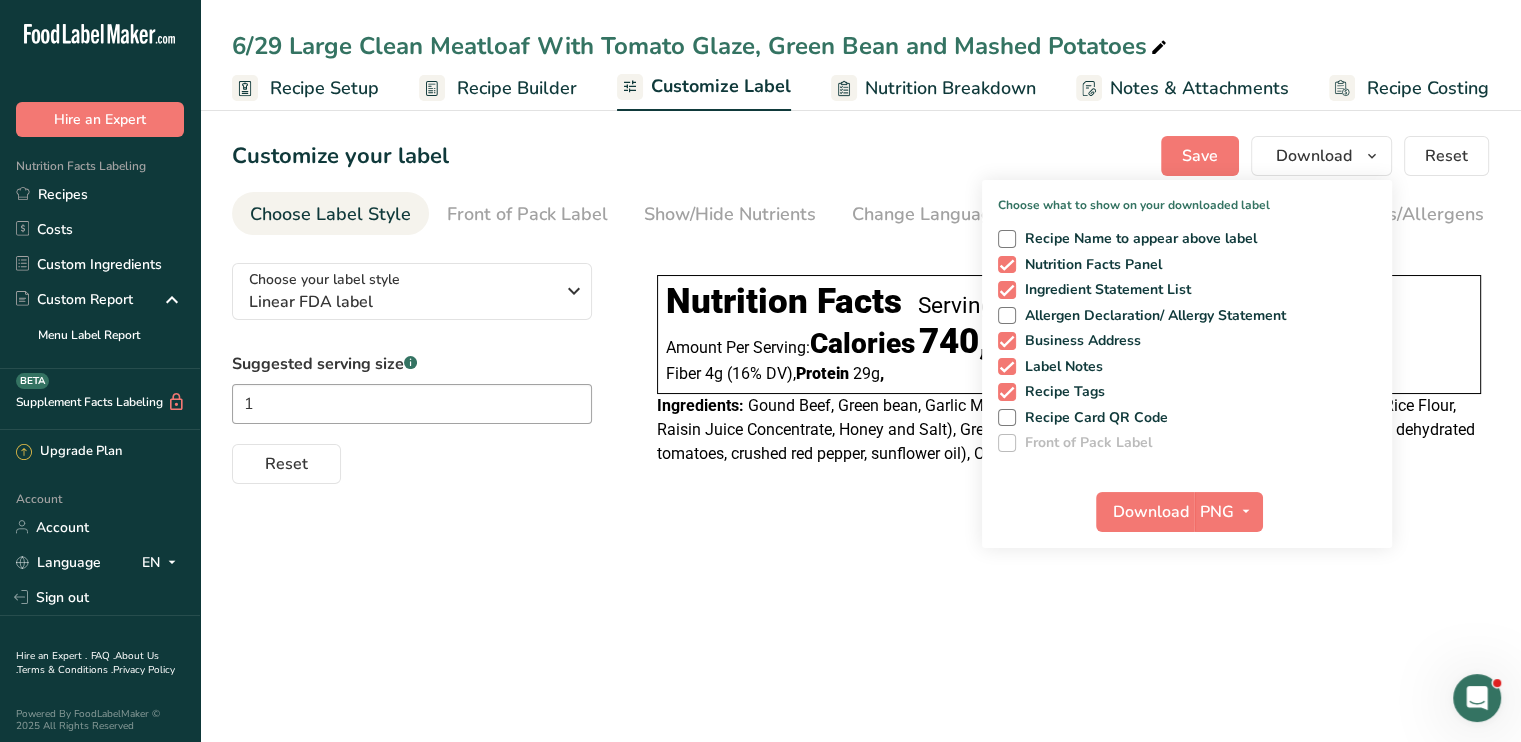 click on "Recipe Name to appear above label
Nutrition Facts Panel
Ingredient Statement List
Allergen Declaration/ Allergy Statement
Business Address
Label Notes
Recipe Tags
Recipe Card QR Code
Front of Pack Label" at bounding box center (1187, 337) 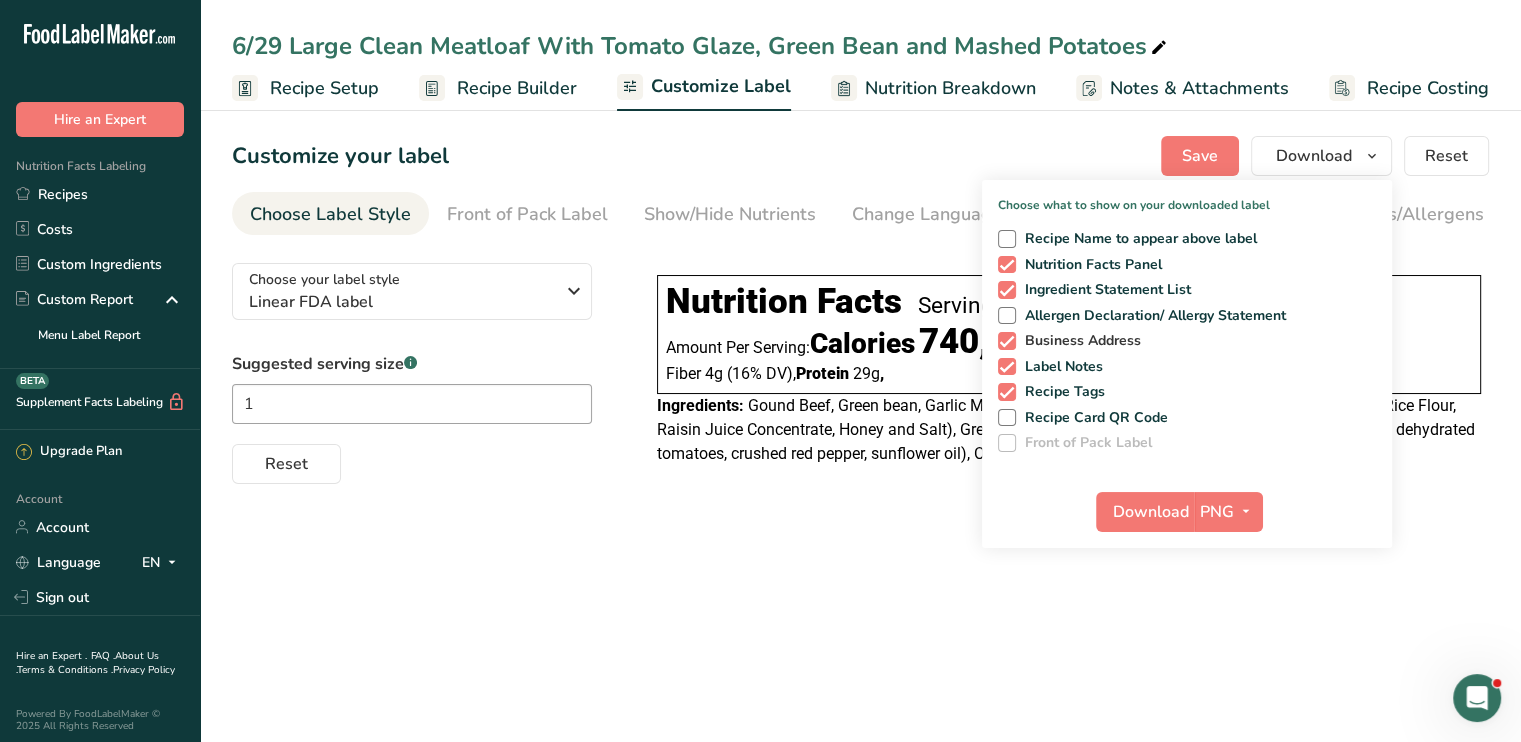 click at bounding box center (1007, 341) 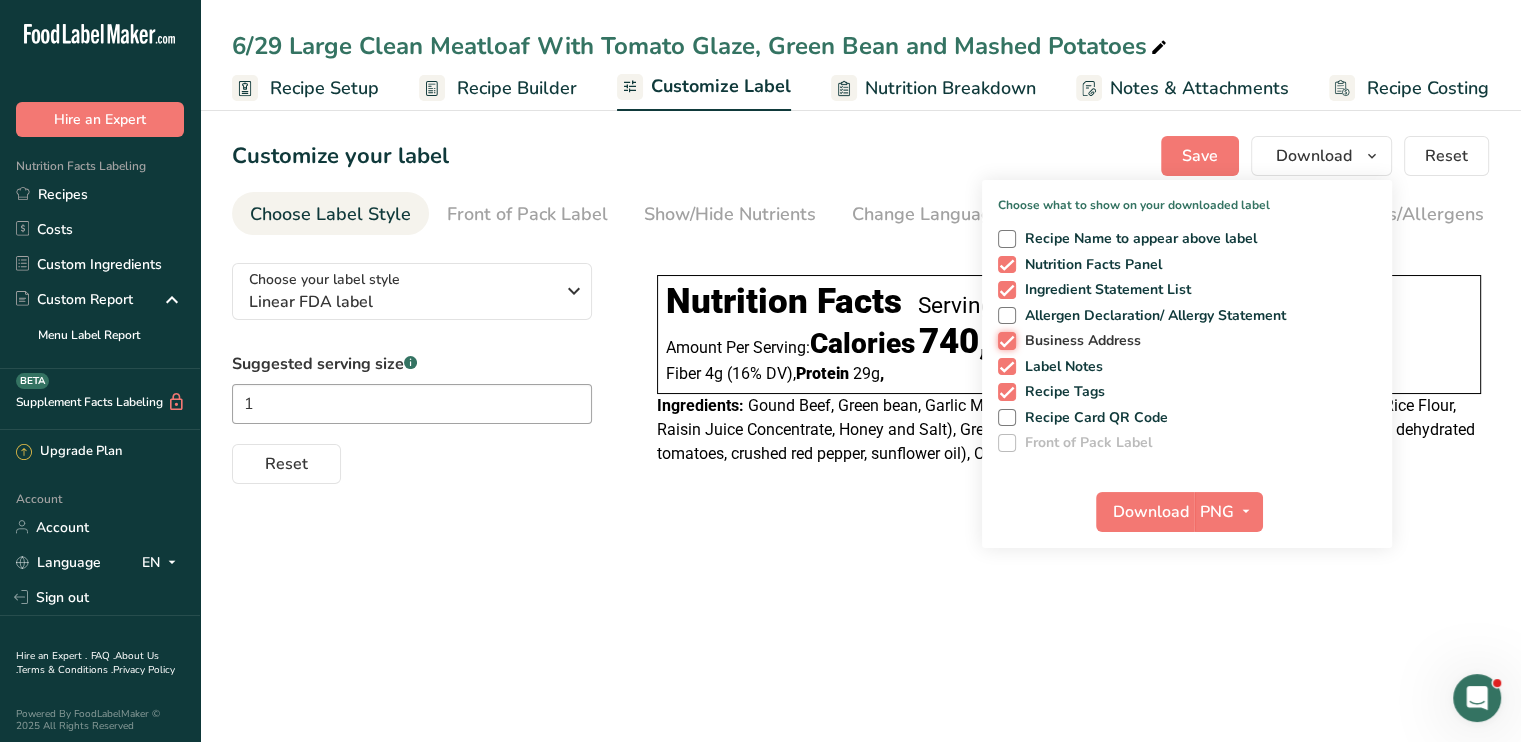 click on "Business Address" at bounding box center [1004, 340] 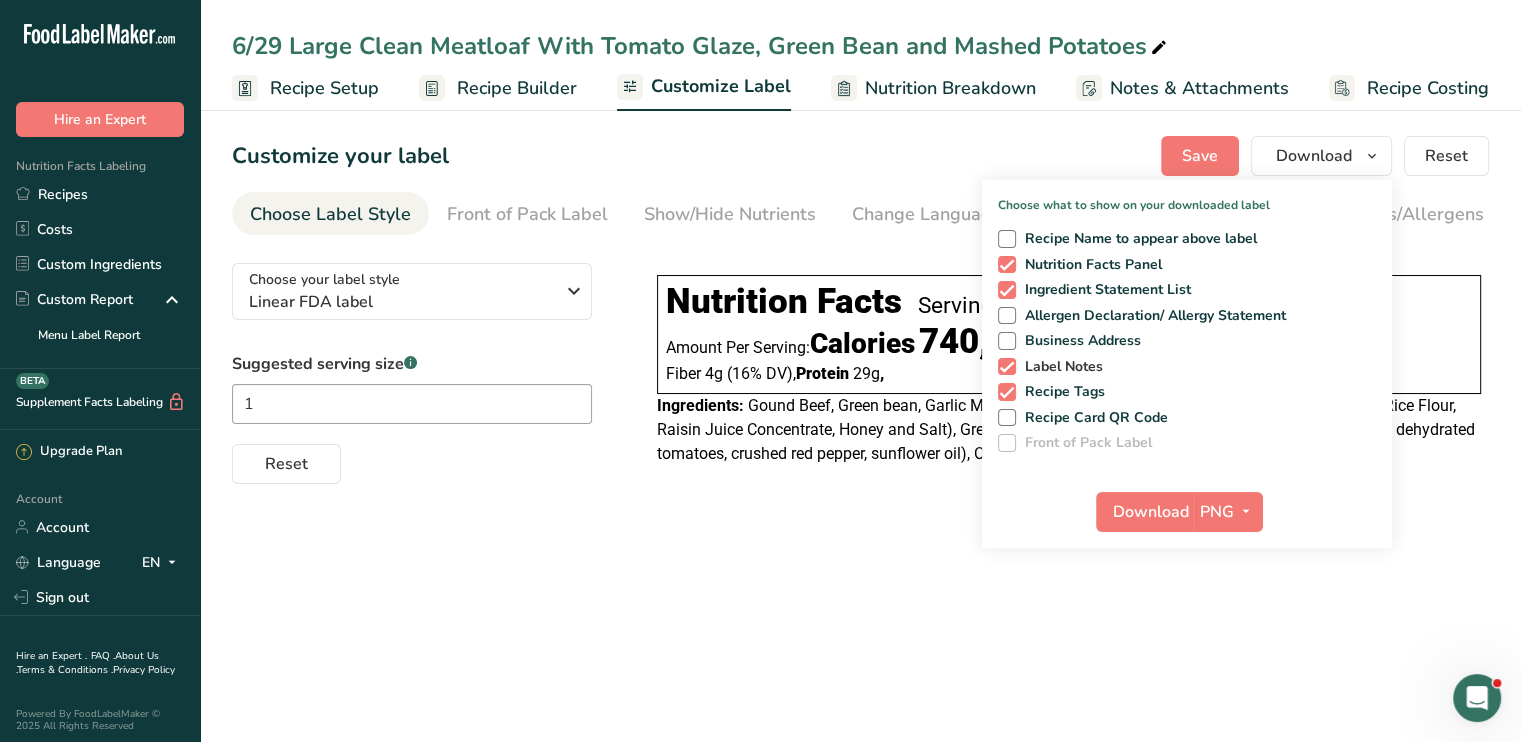 click at bounding box center [1007, 367] 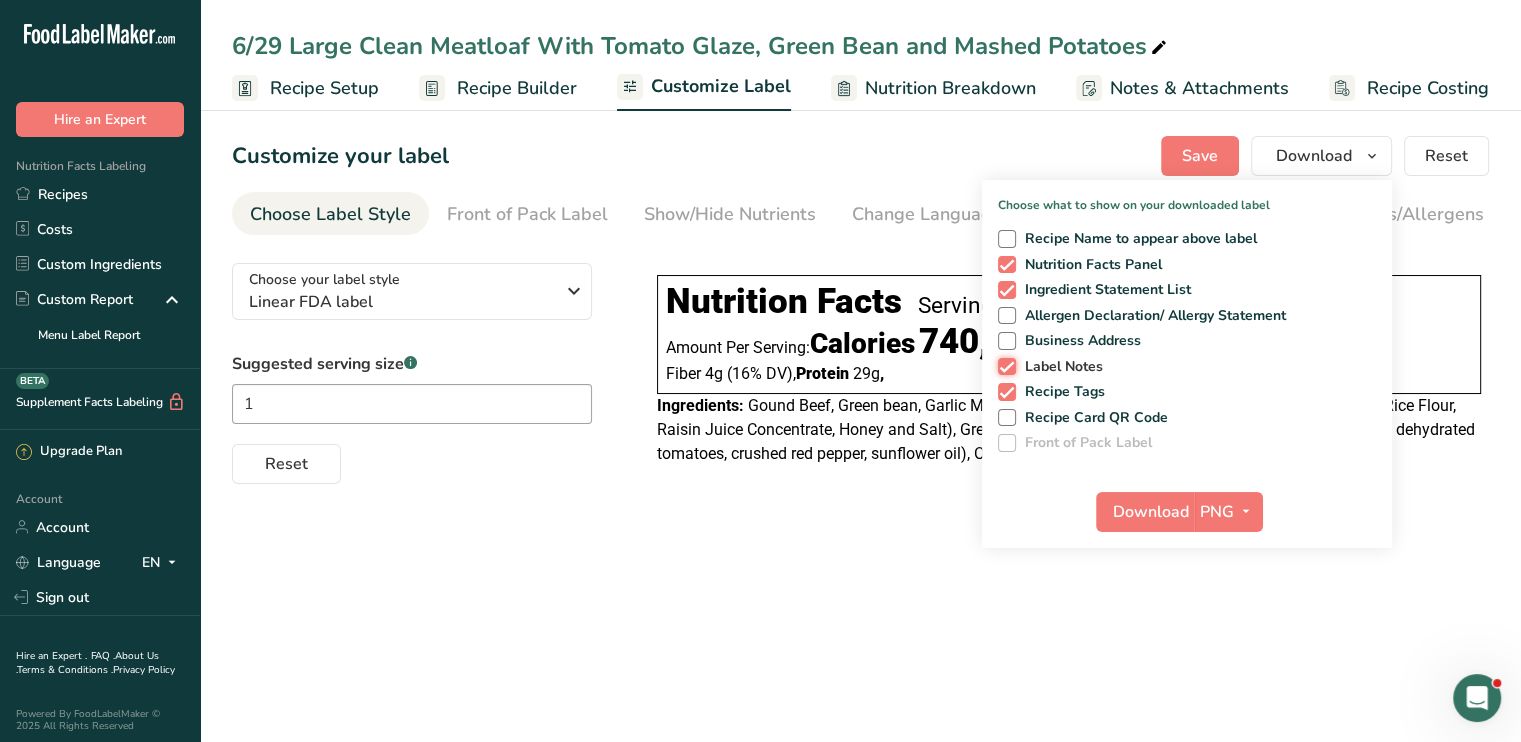 click on "Label Notes" at bounding box center (1004, 366) 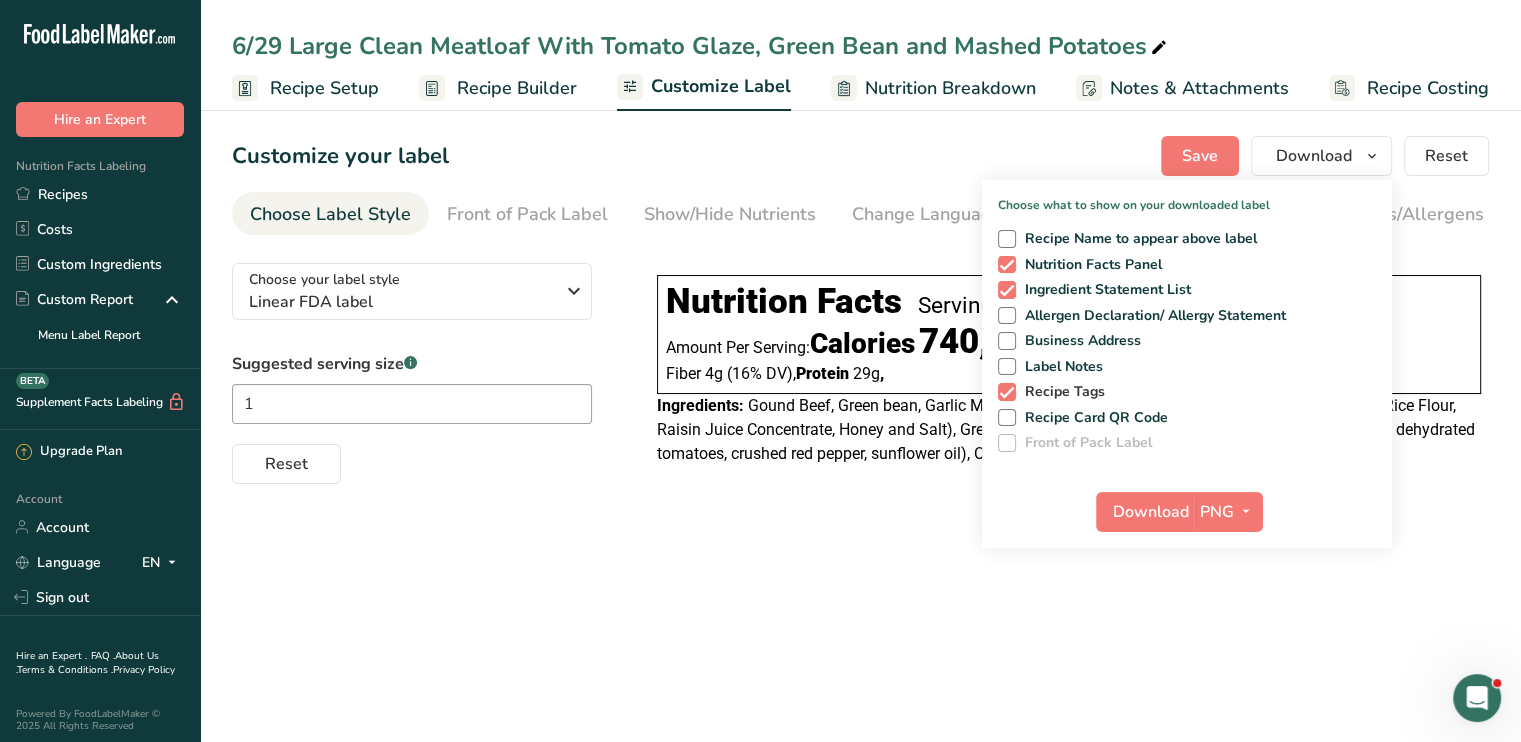 click at bounding box center [1007, 392] 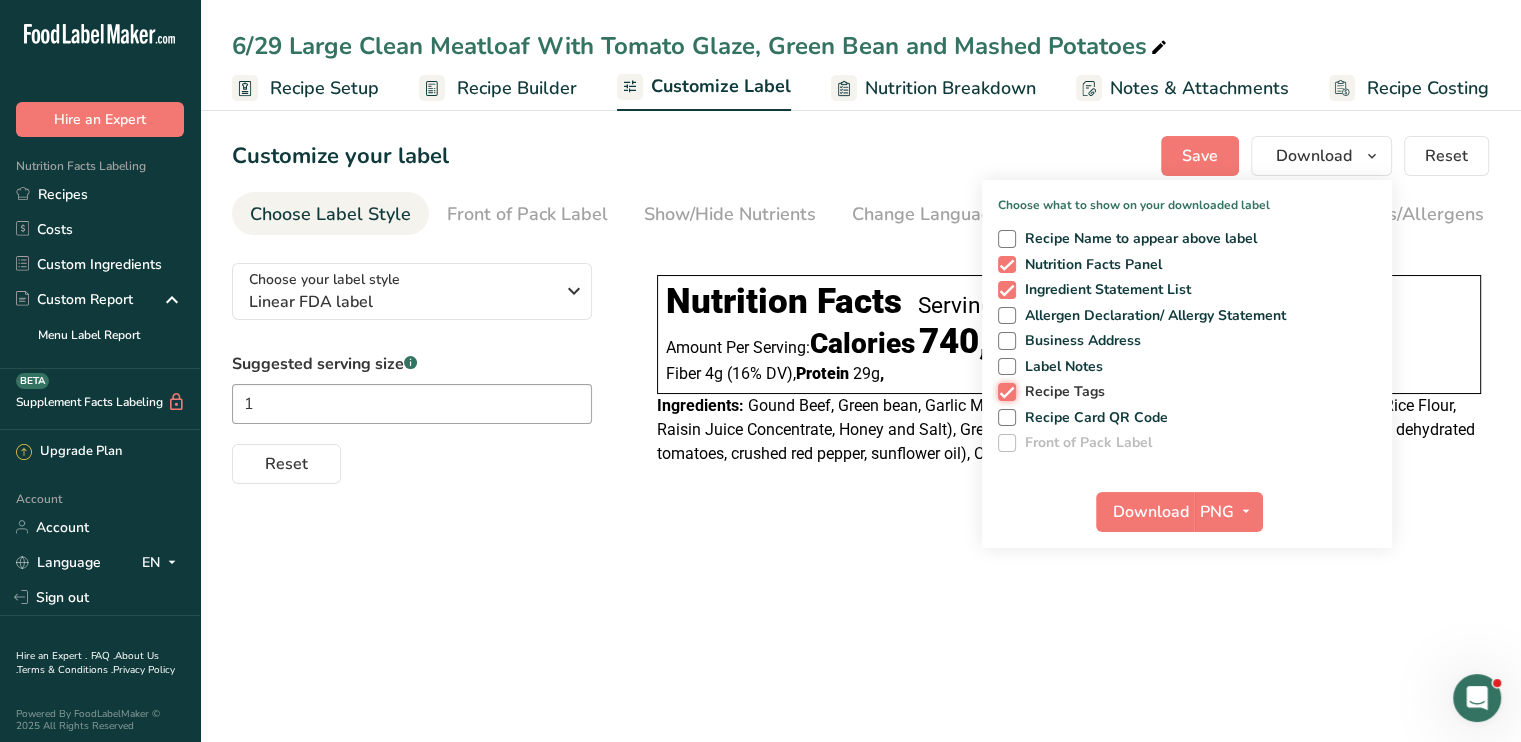 click on "Recipe Tags" at bounding box center (1004, 391) 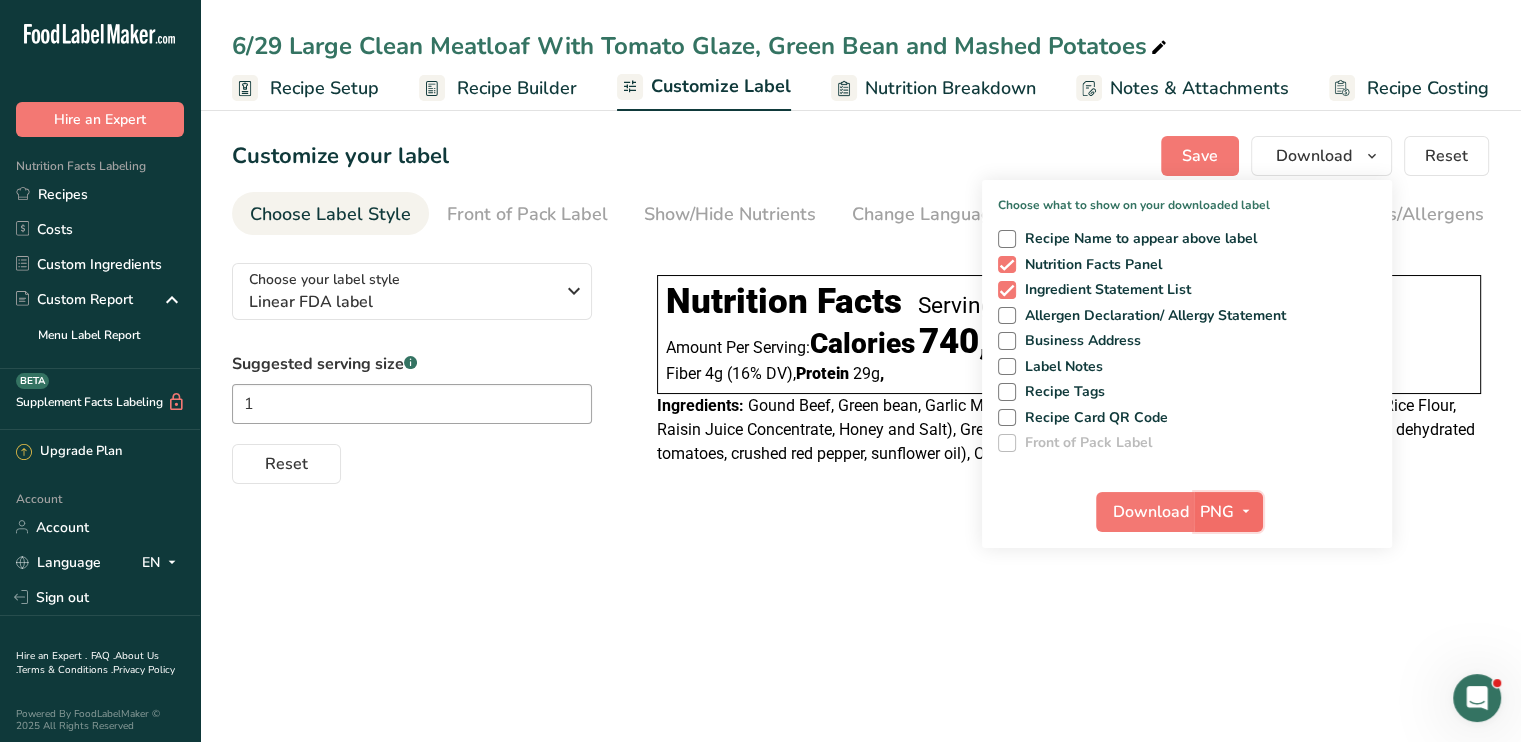 click on "PNG" at bounding box center [1217, 512] 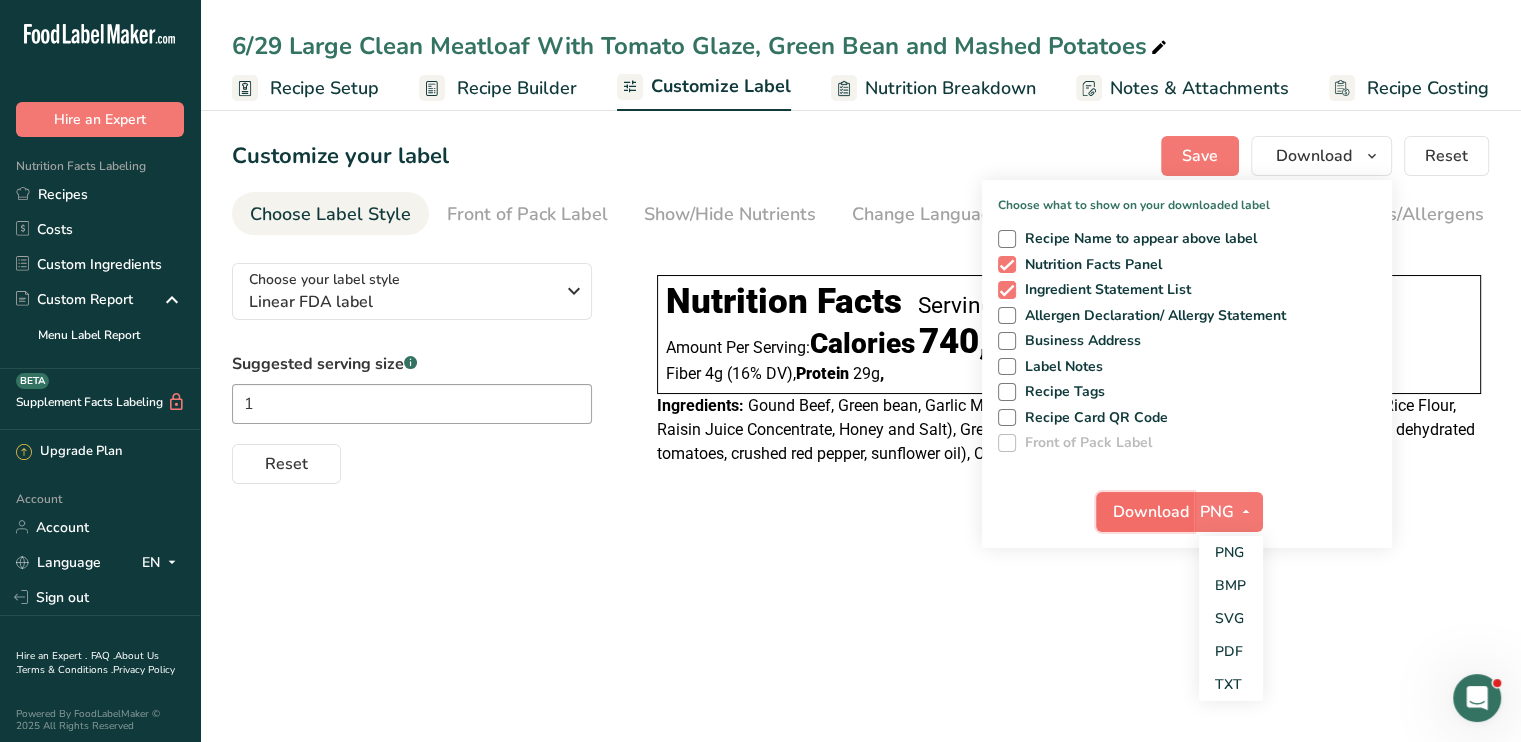 click on "Download" at bounding box center [1151, 512] 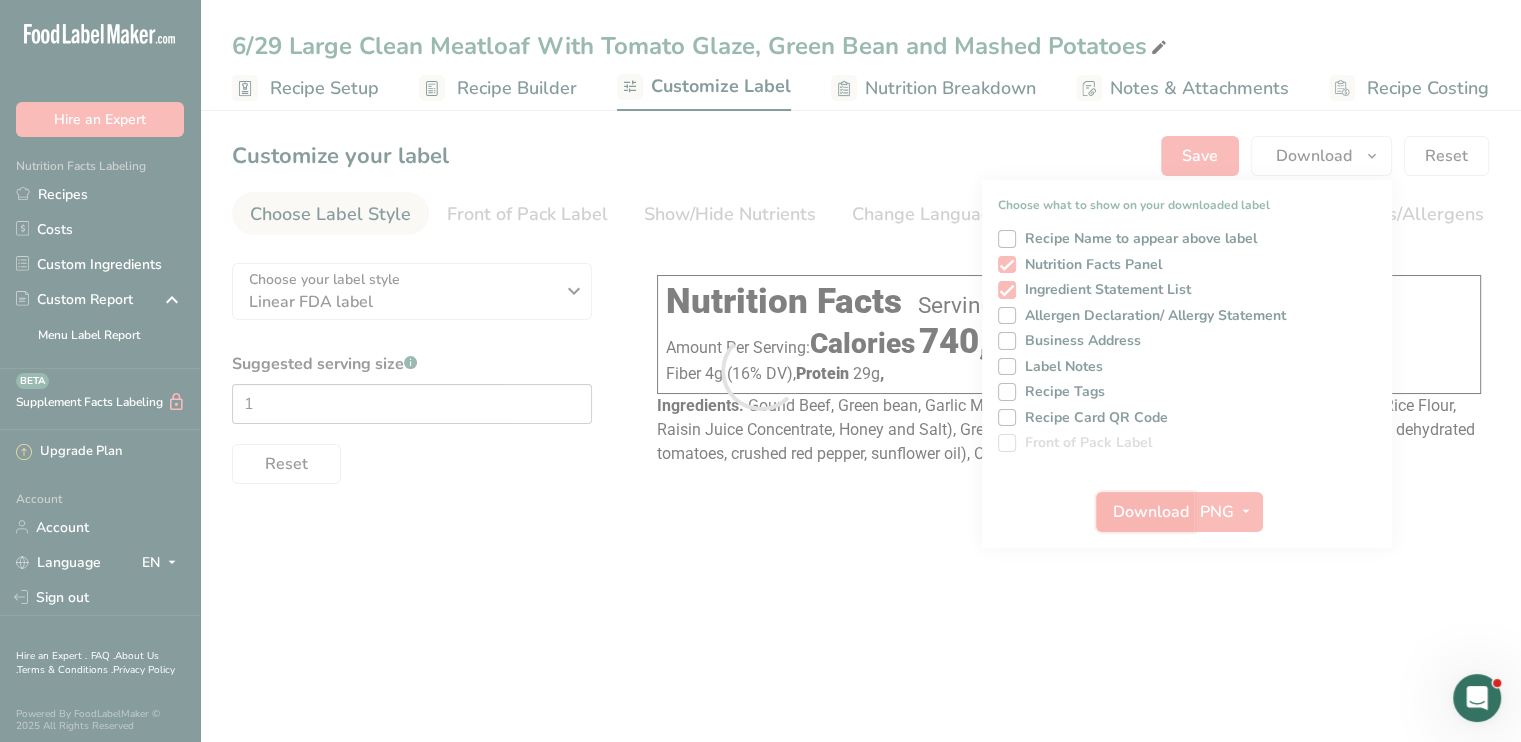 scroll, scrollTop: 0, scrollLeft: 0, axis: both 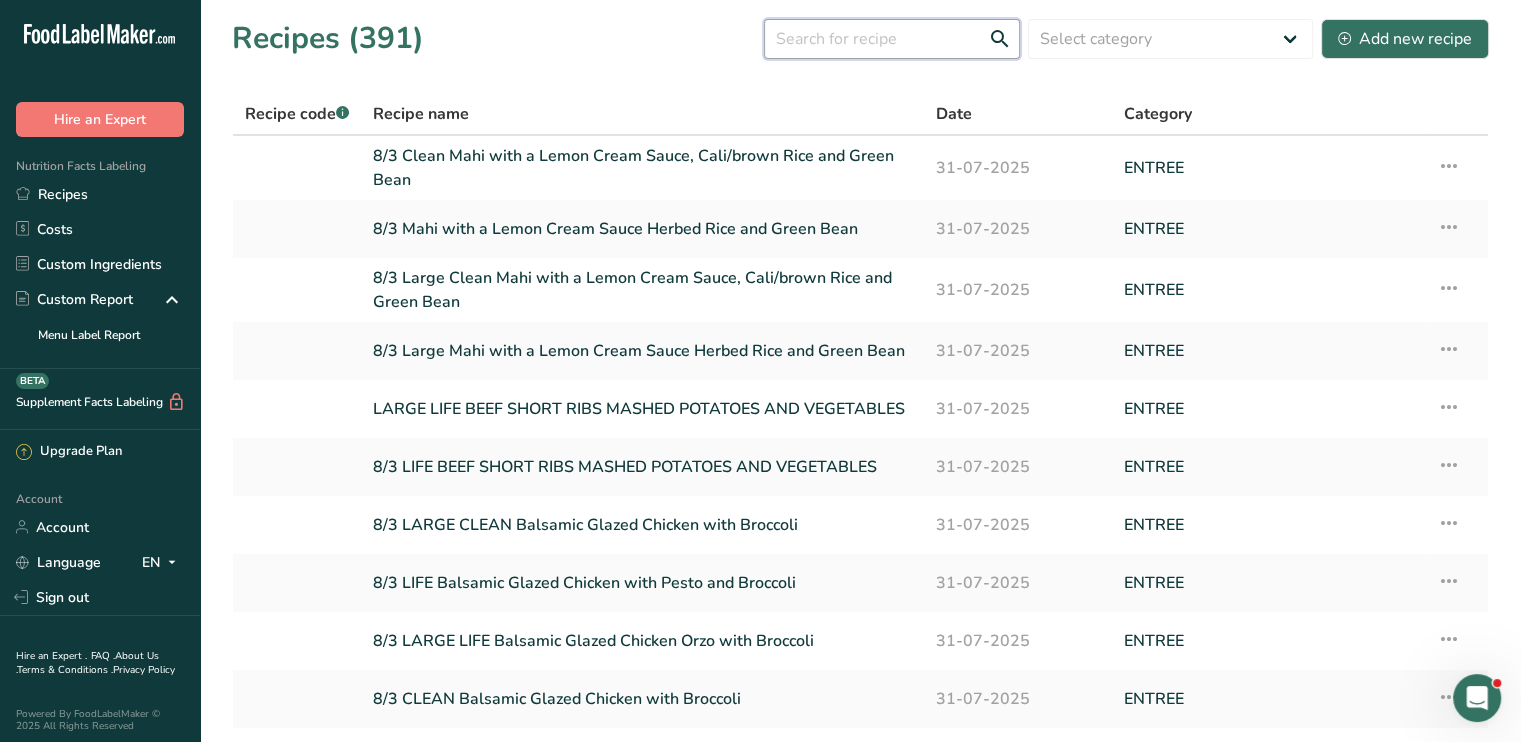 click at bounding box center (892, 39) 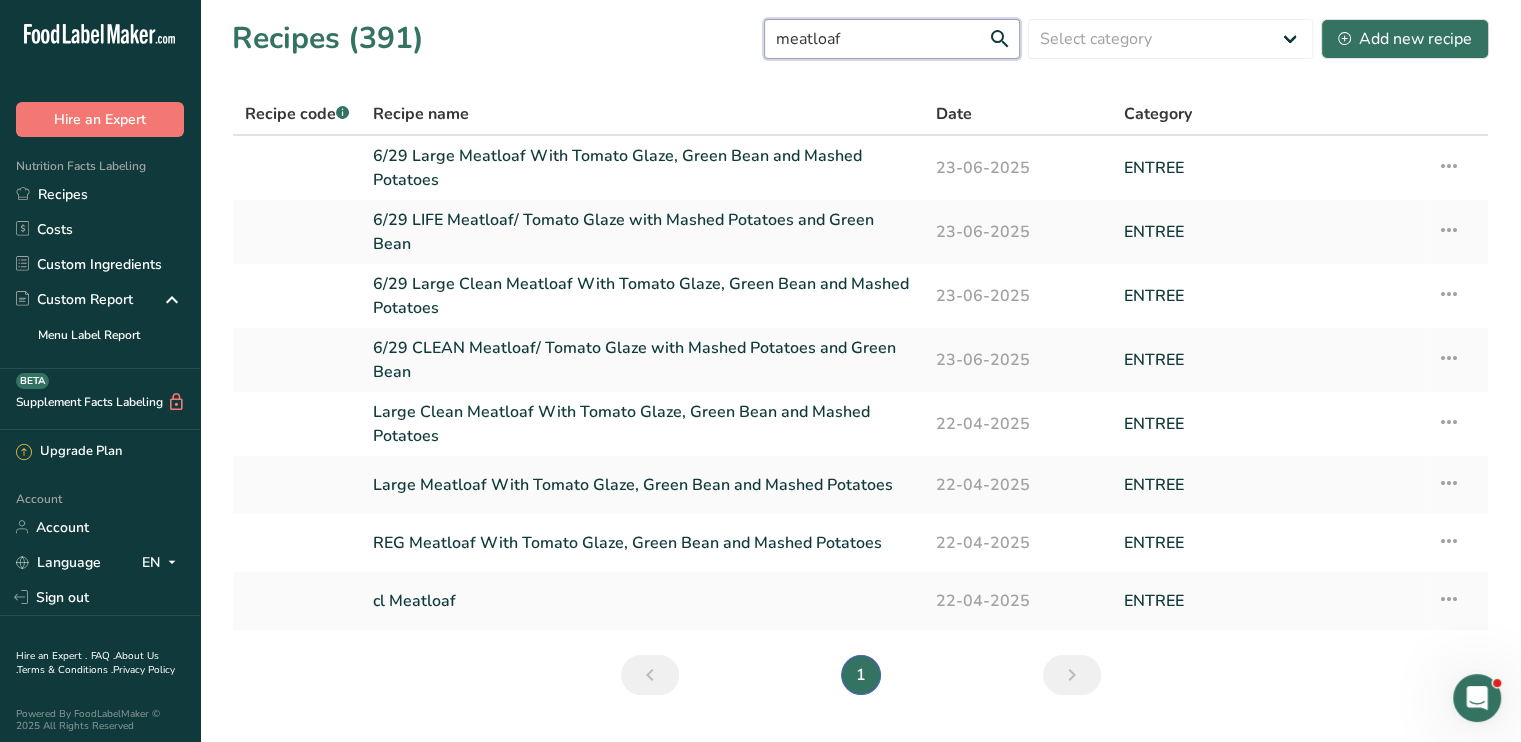 drag, startPoint x: 863, startPoint y: 43, endPoint x: 696, endPoint y: 43, distance: 167 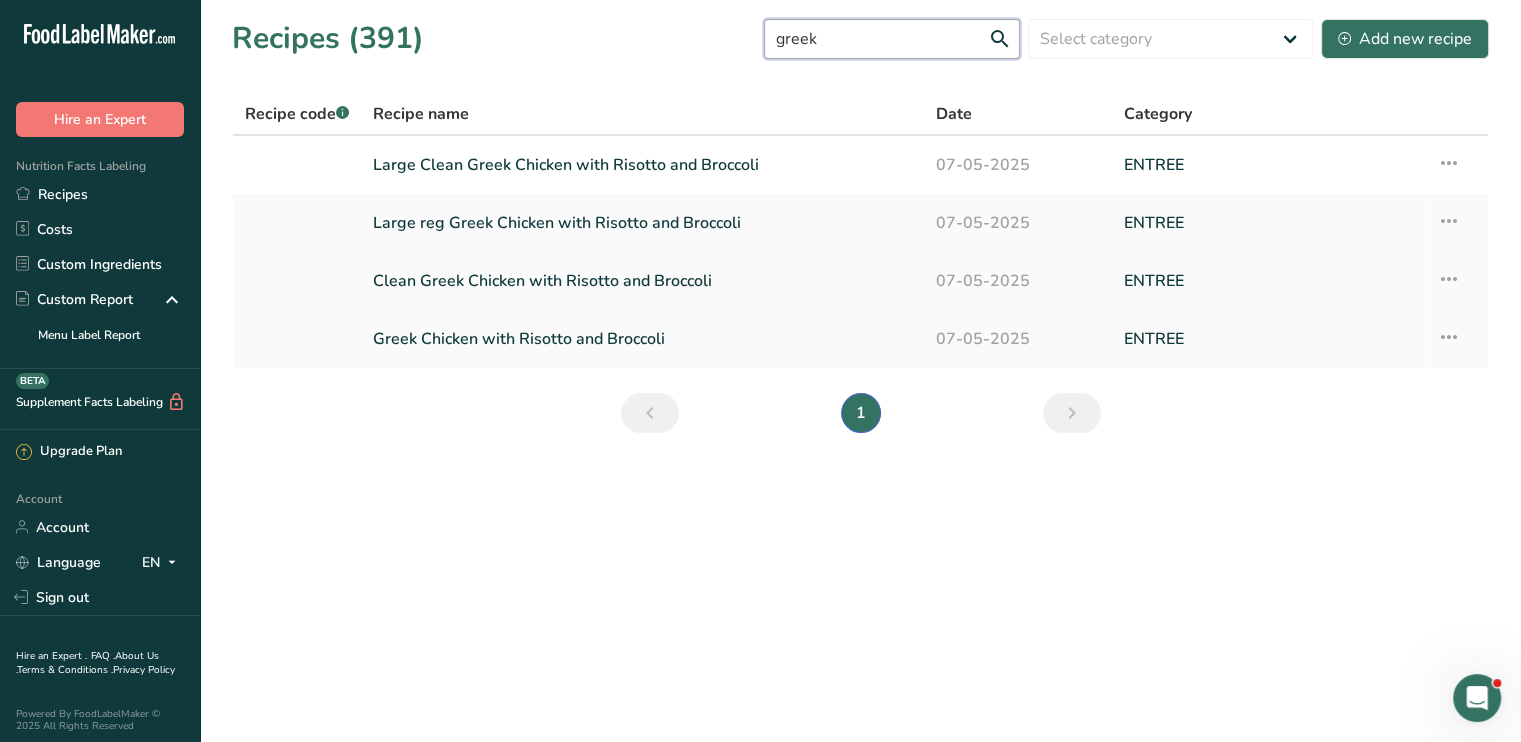 type on "greek" 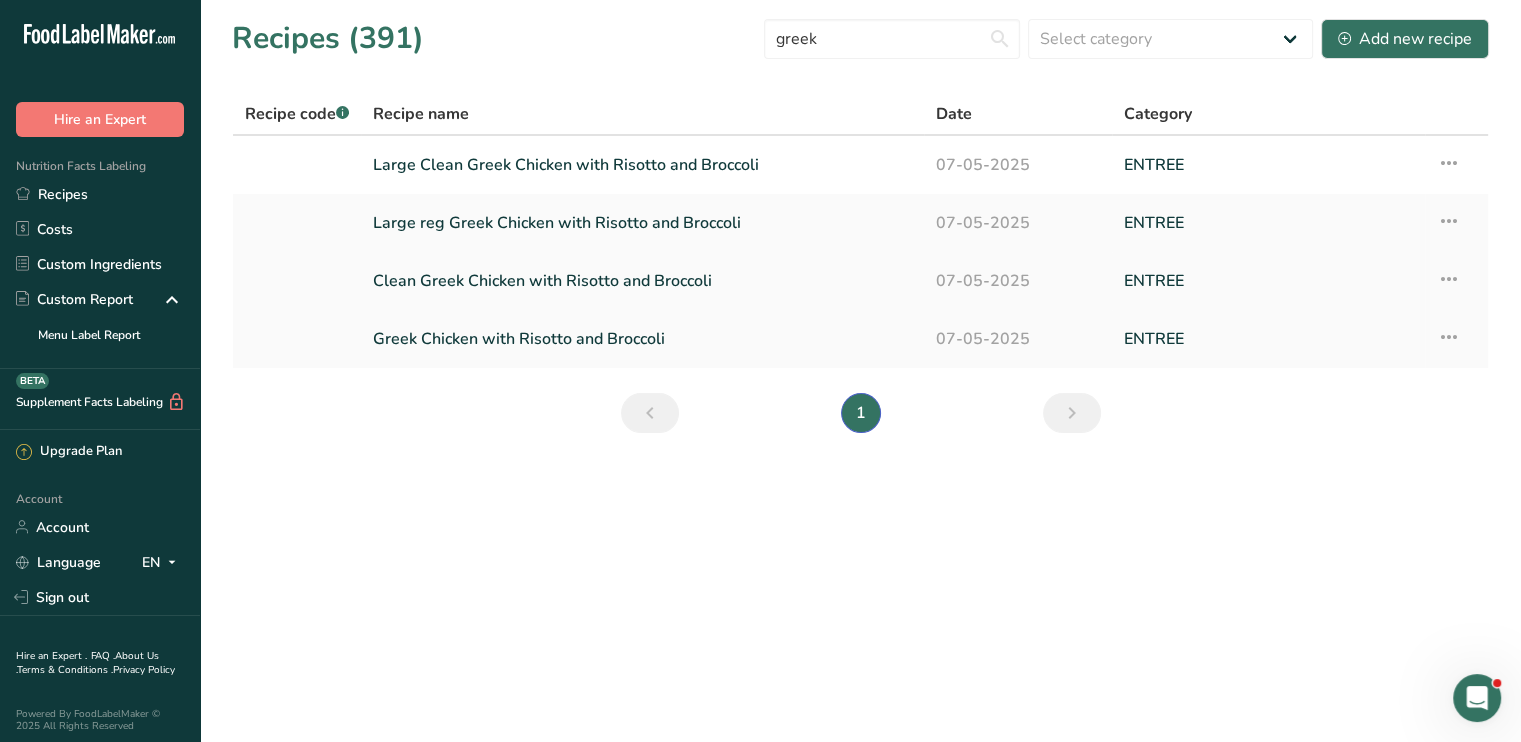 click on "Clean Greek Chicken with Risotto and Broccoli" at bounding box center [642, 281] 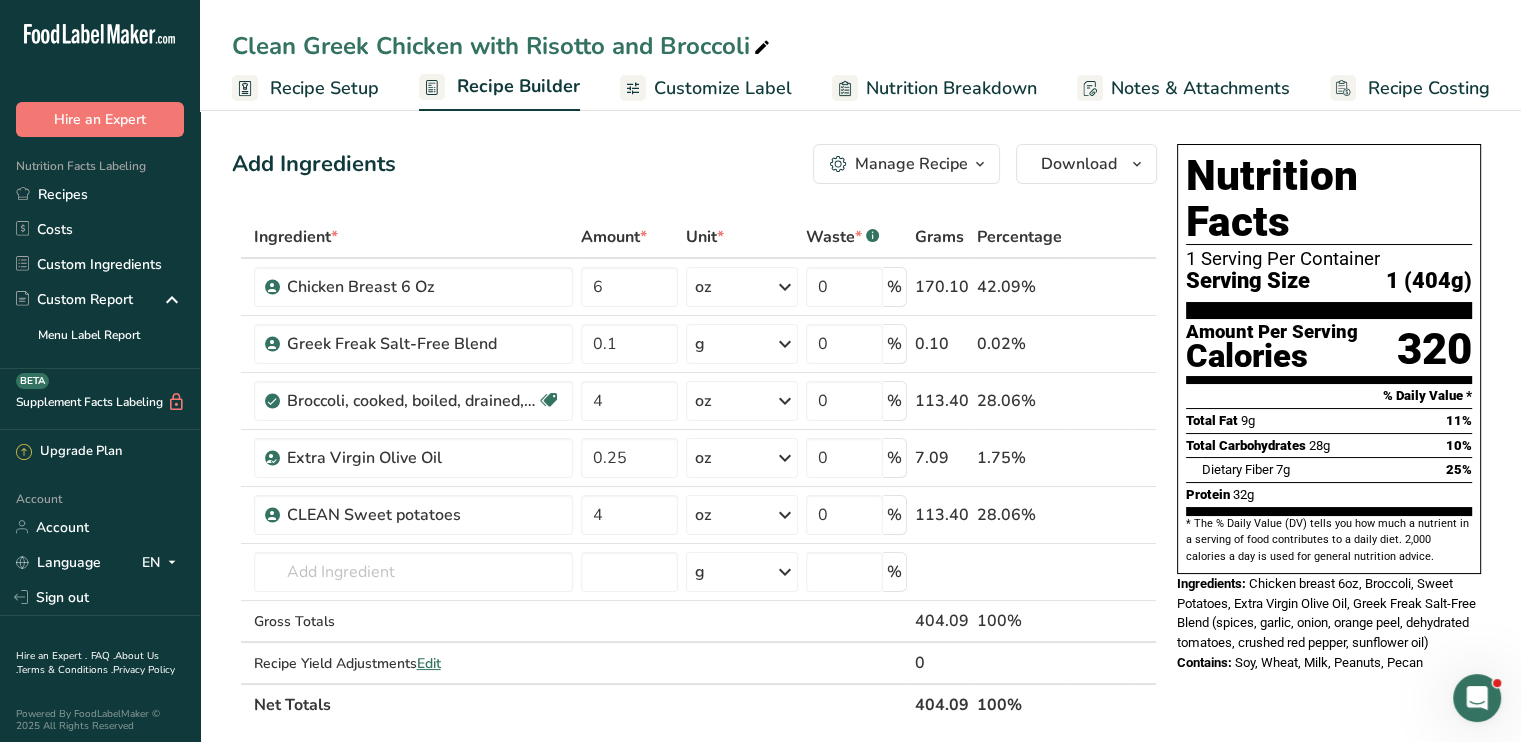 click on "Clean Greek Chicken with Risotto and Broccoli" at bounding box center [503, 46] 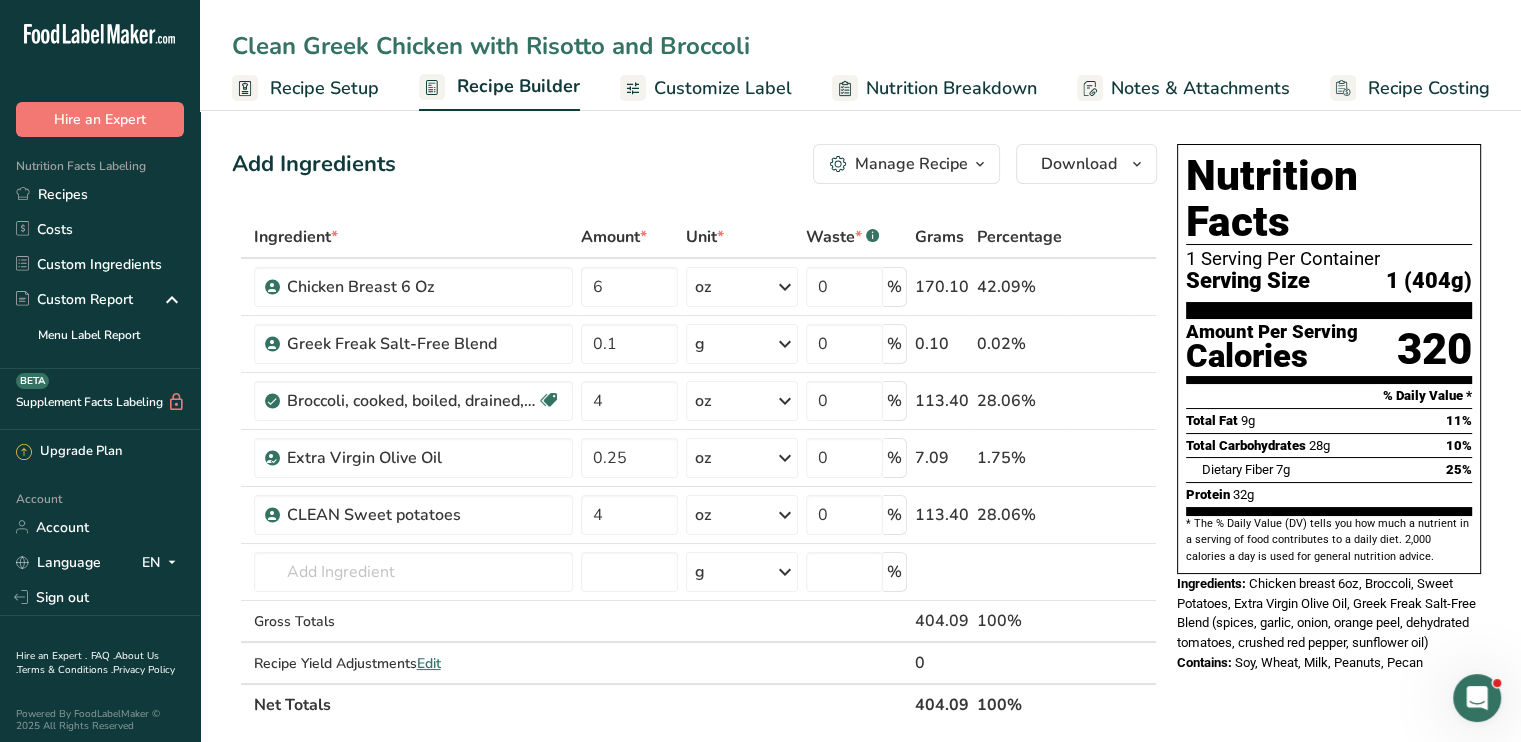 click on "Clean Greek Chicken with Risotto and Broccoli" at bounding box center [860, 46] 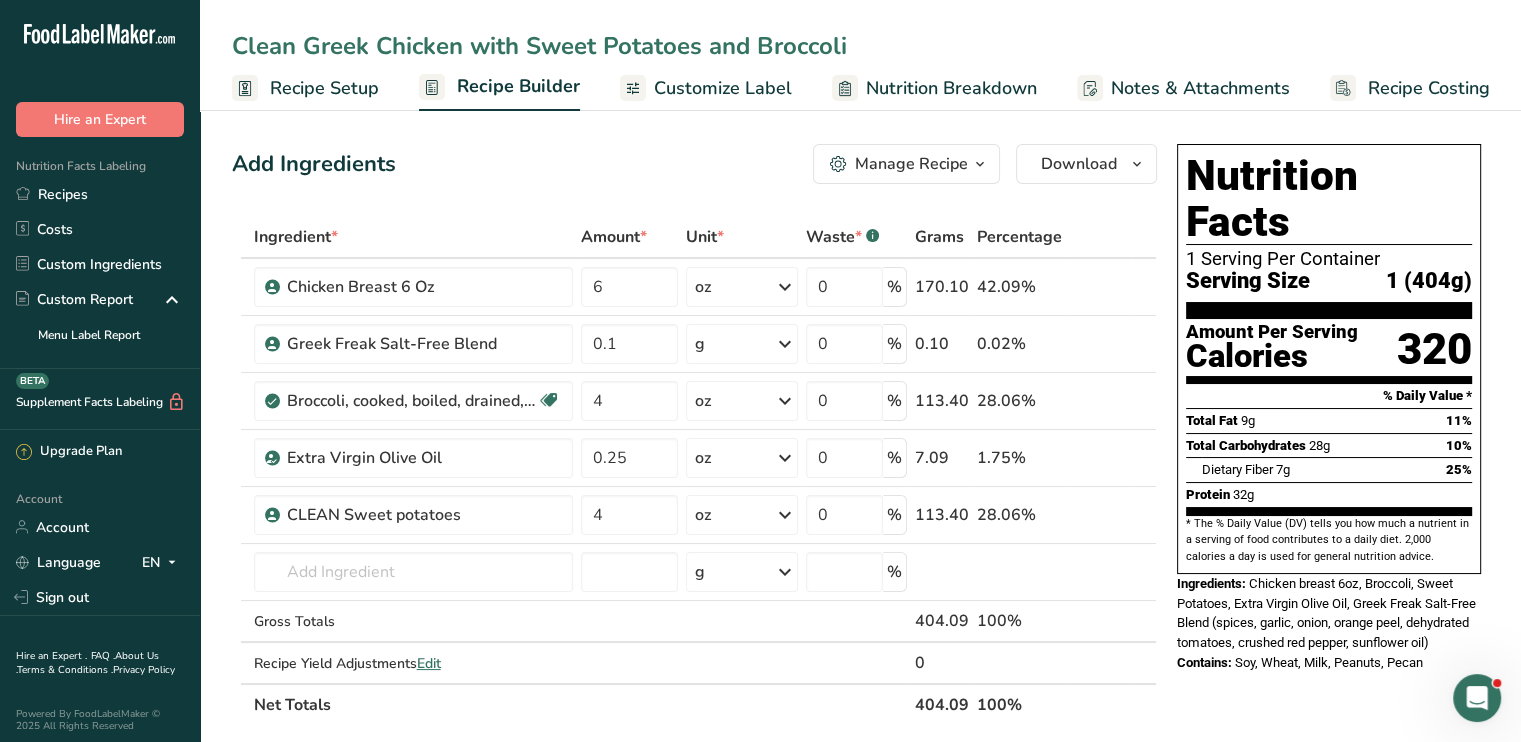 type on "Clean Greek Chicken with Sweet Potatoes and Broccoli" 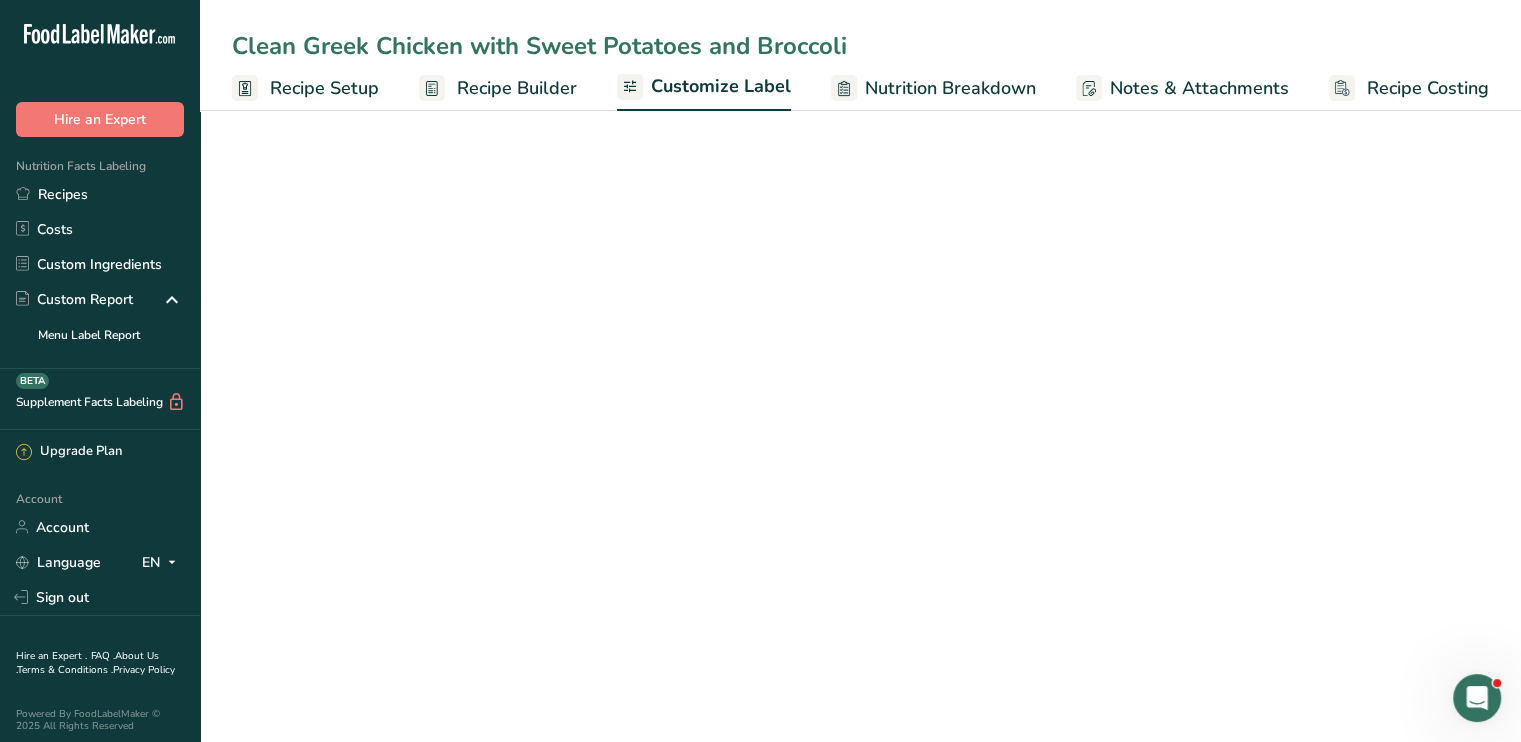 scroll, scrollTop: 0, scrollLeft: 0, axis: both 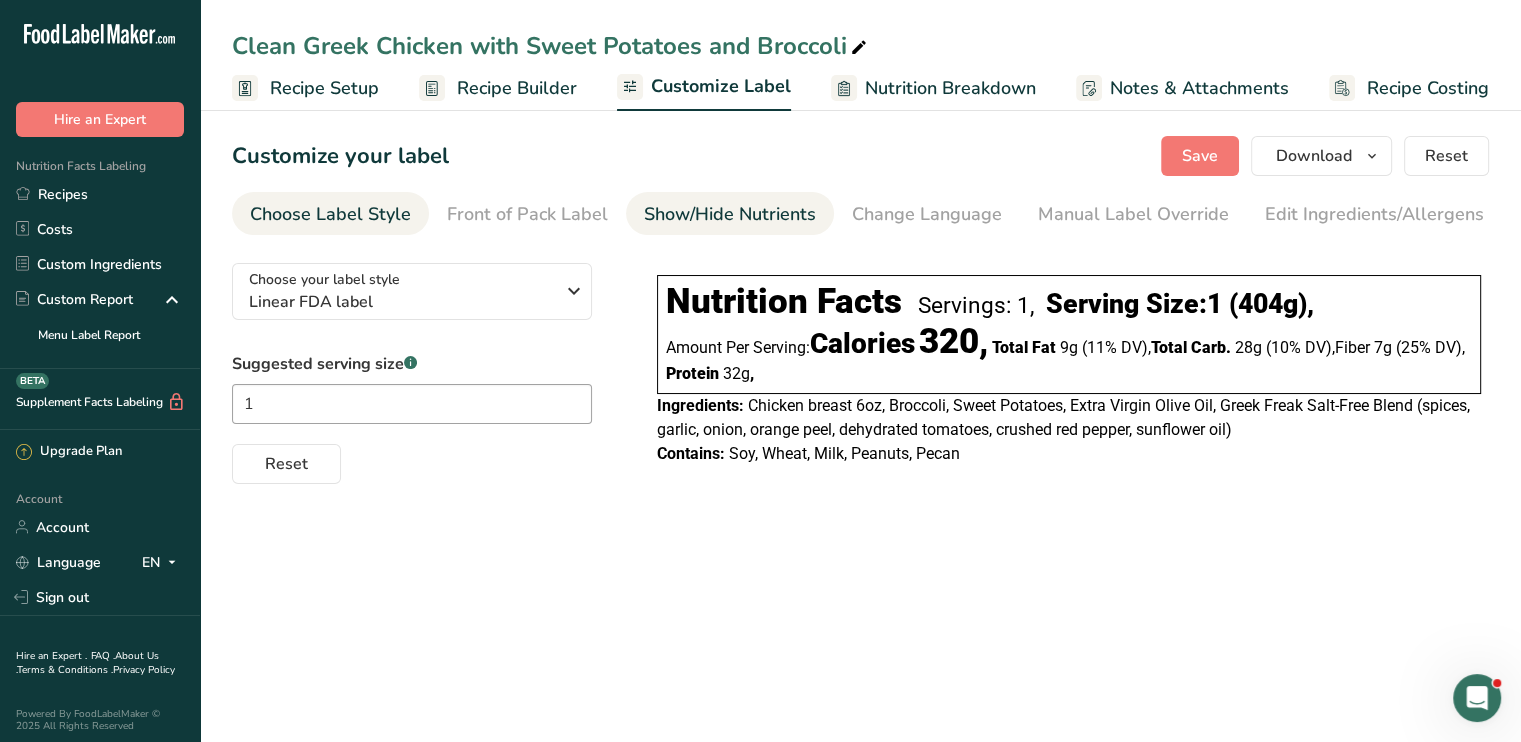 click on "Show/Hide Nutrients" at bounding box center [730, 214] 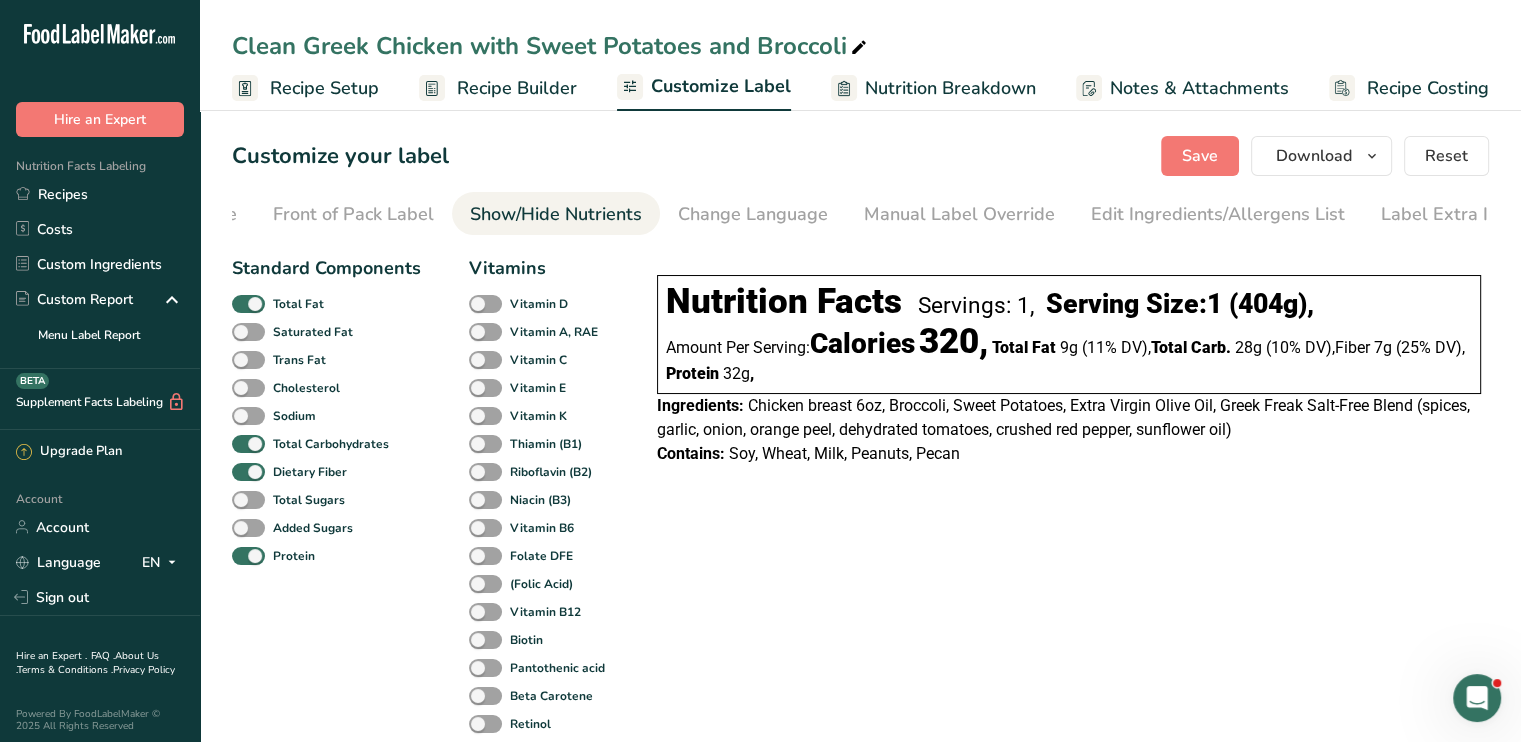 scroll, scrollTop: 0, scrollLeft: 196, axis: horizontal 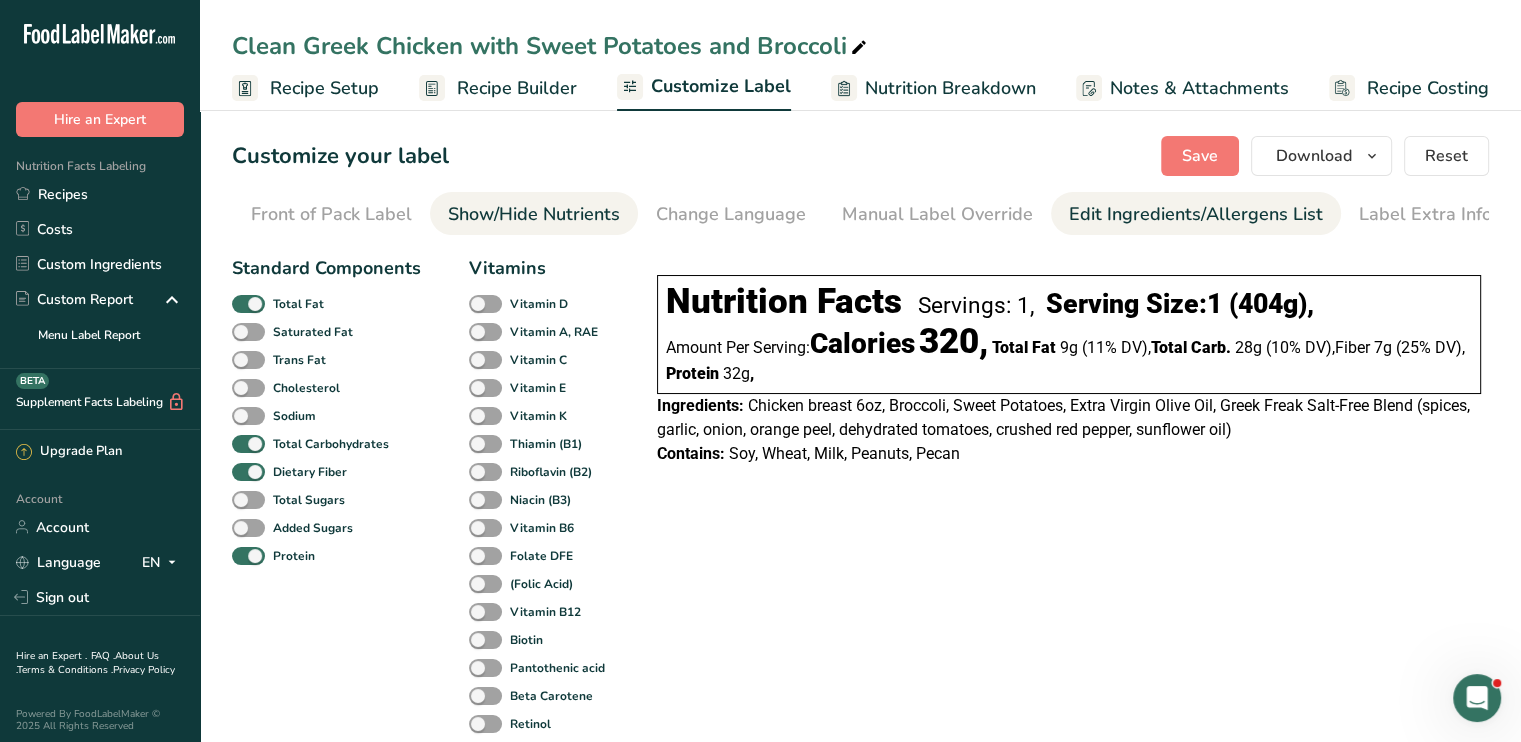 click on "Edit Ingredients/Allergens List" at bounding box center (1196, 214) 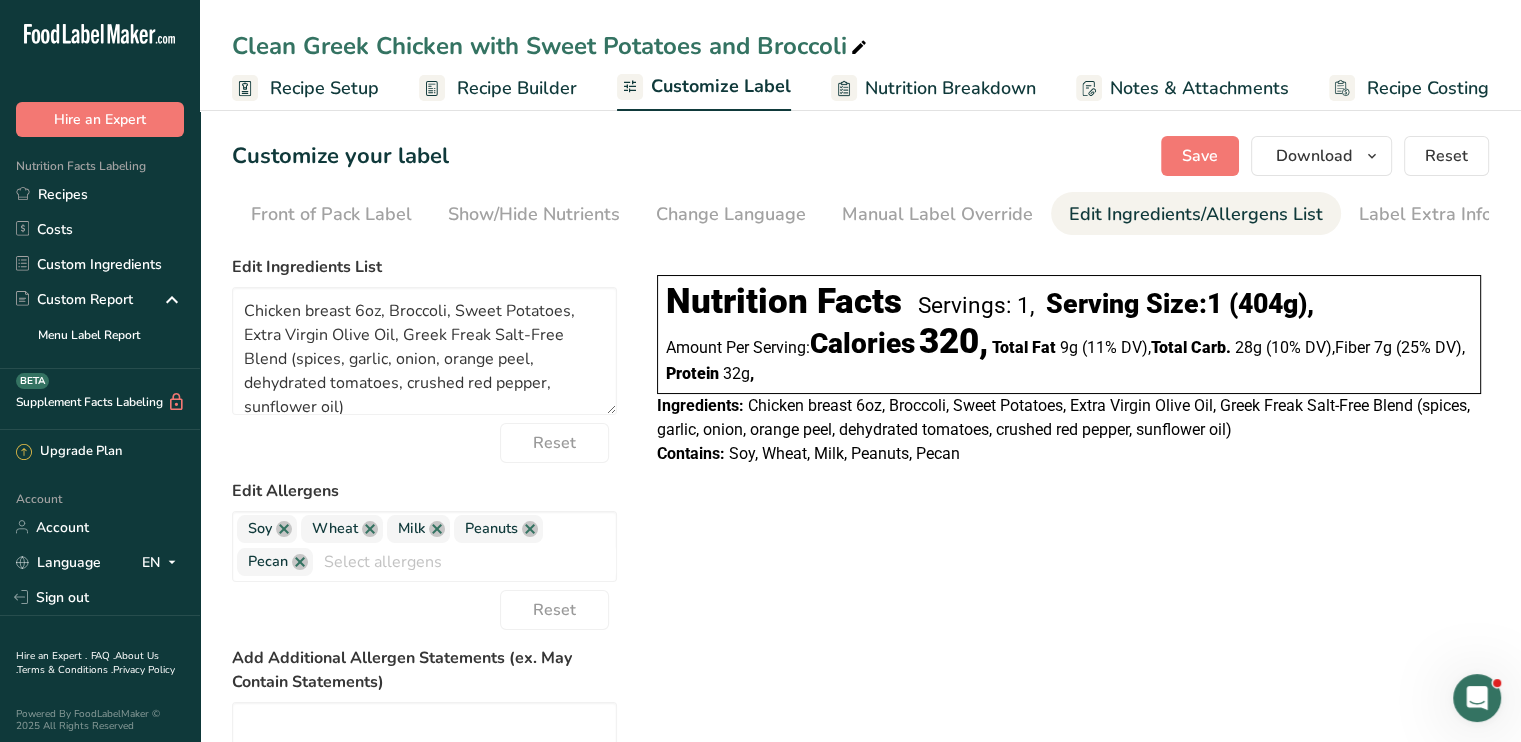 click on "Edit Ingredients/Allergens List" at bounding box center [1196, 214] 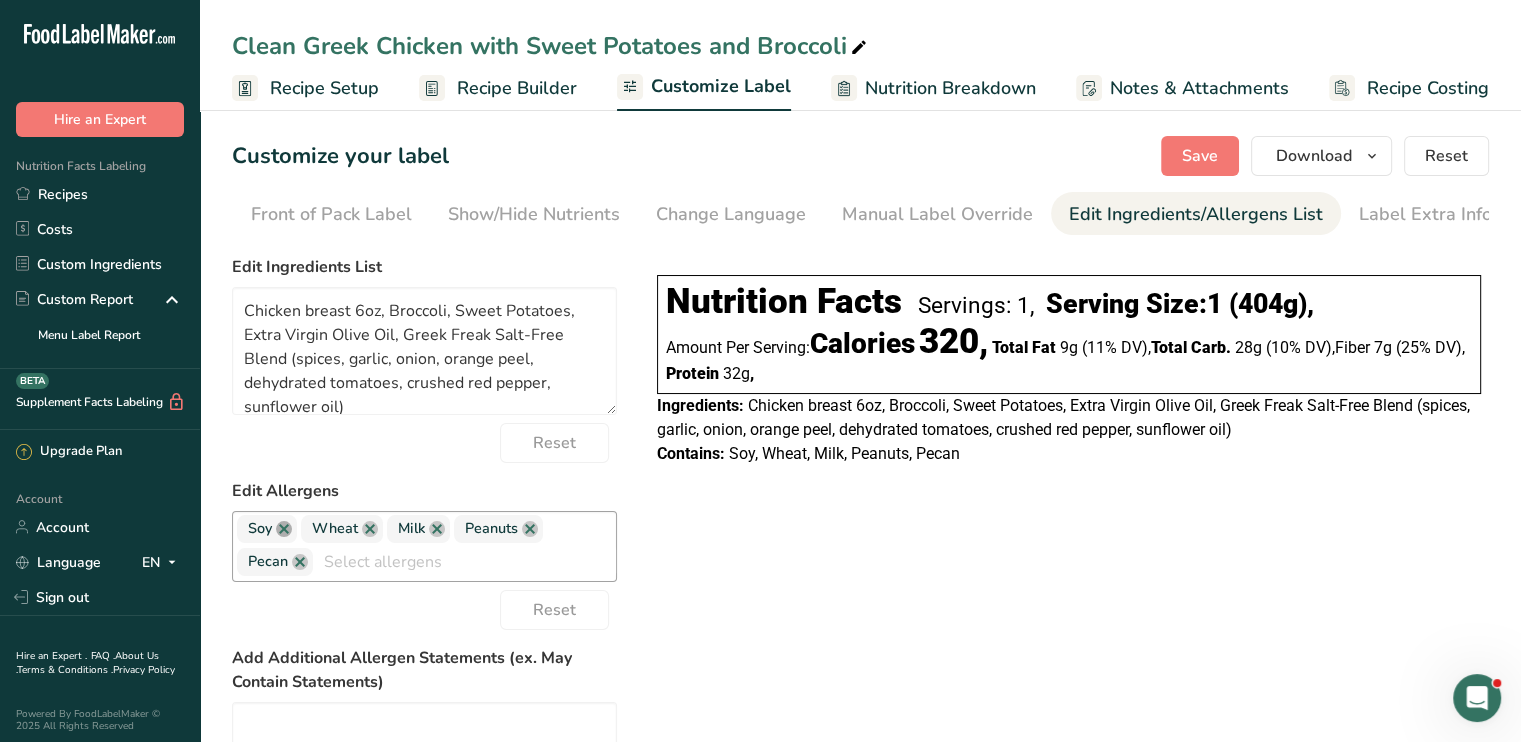 click at bounding box center [284, 529] 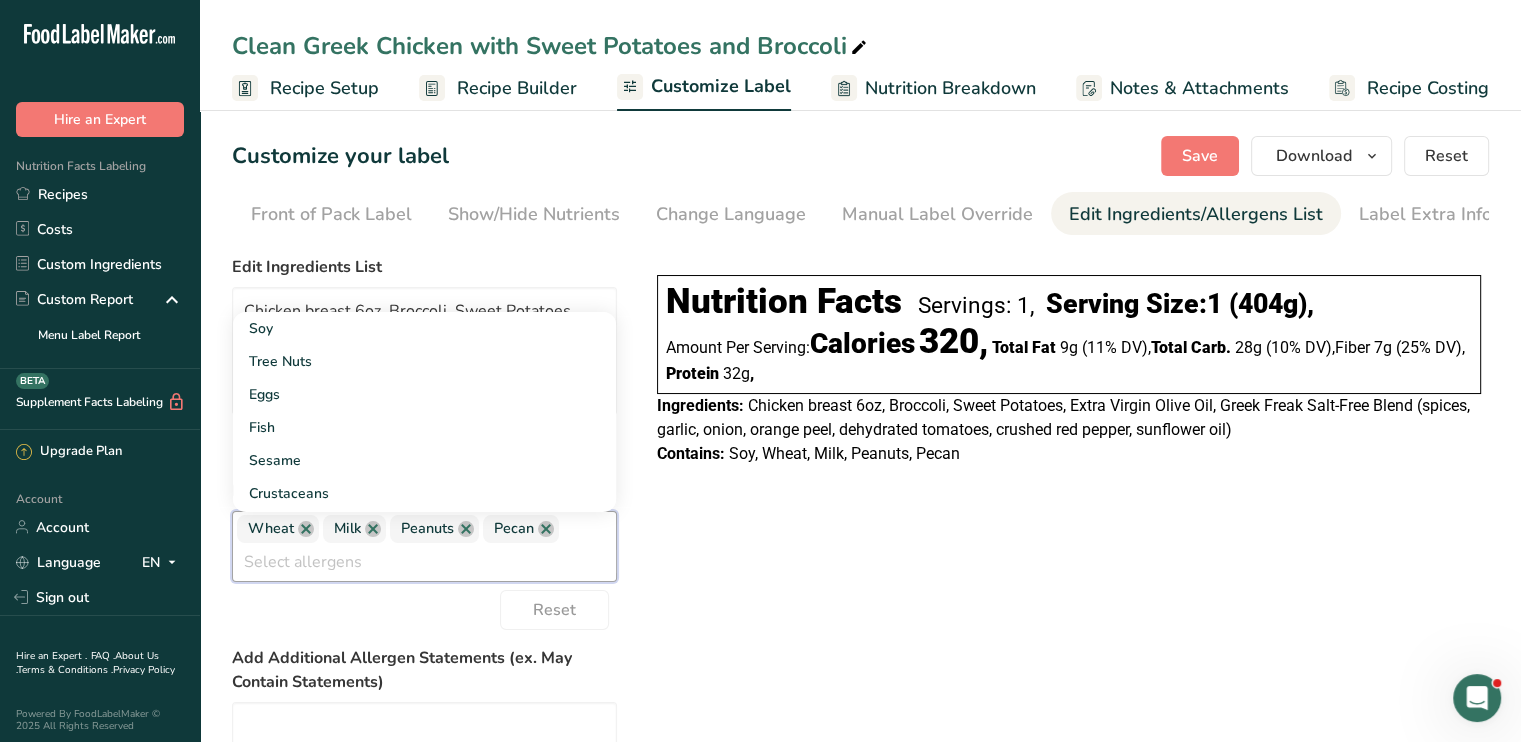 click on "Wheat" at bounding box center (278, 529) 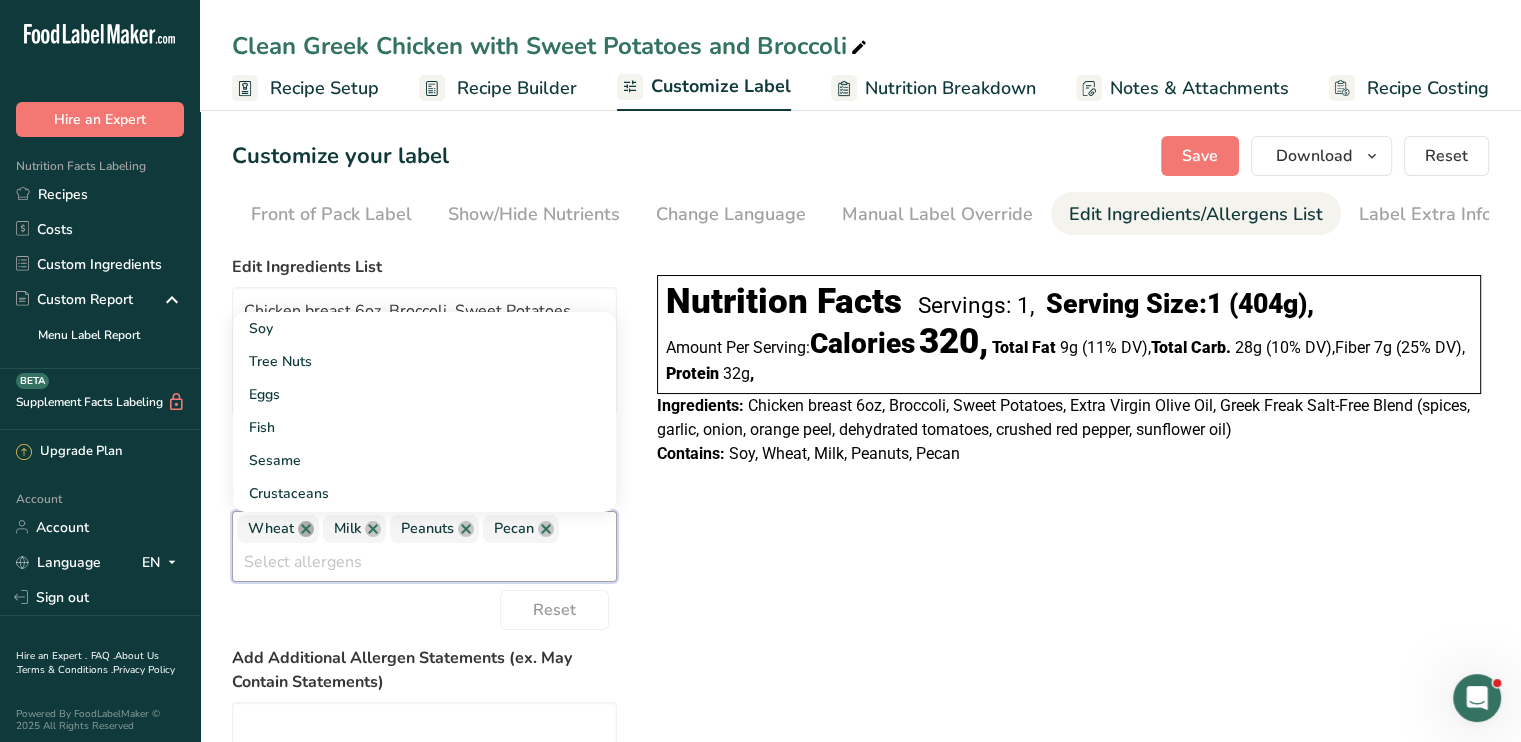 click at bounding box center (306, 529) 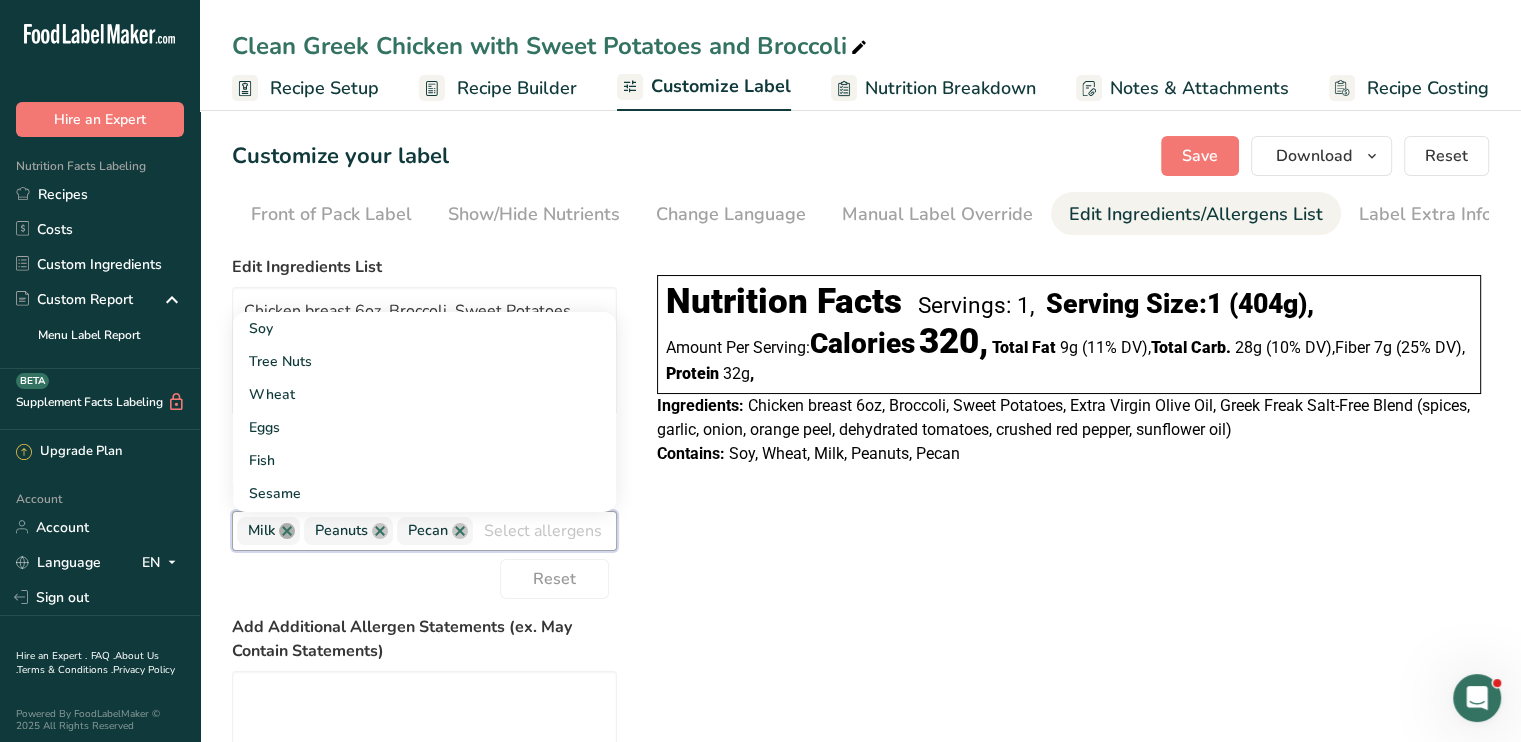 click at bounding box center [287, 531] 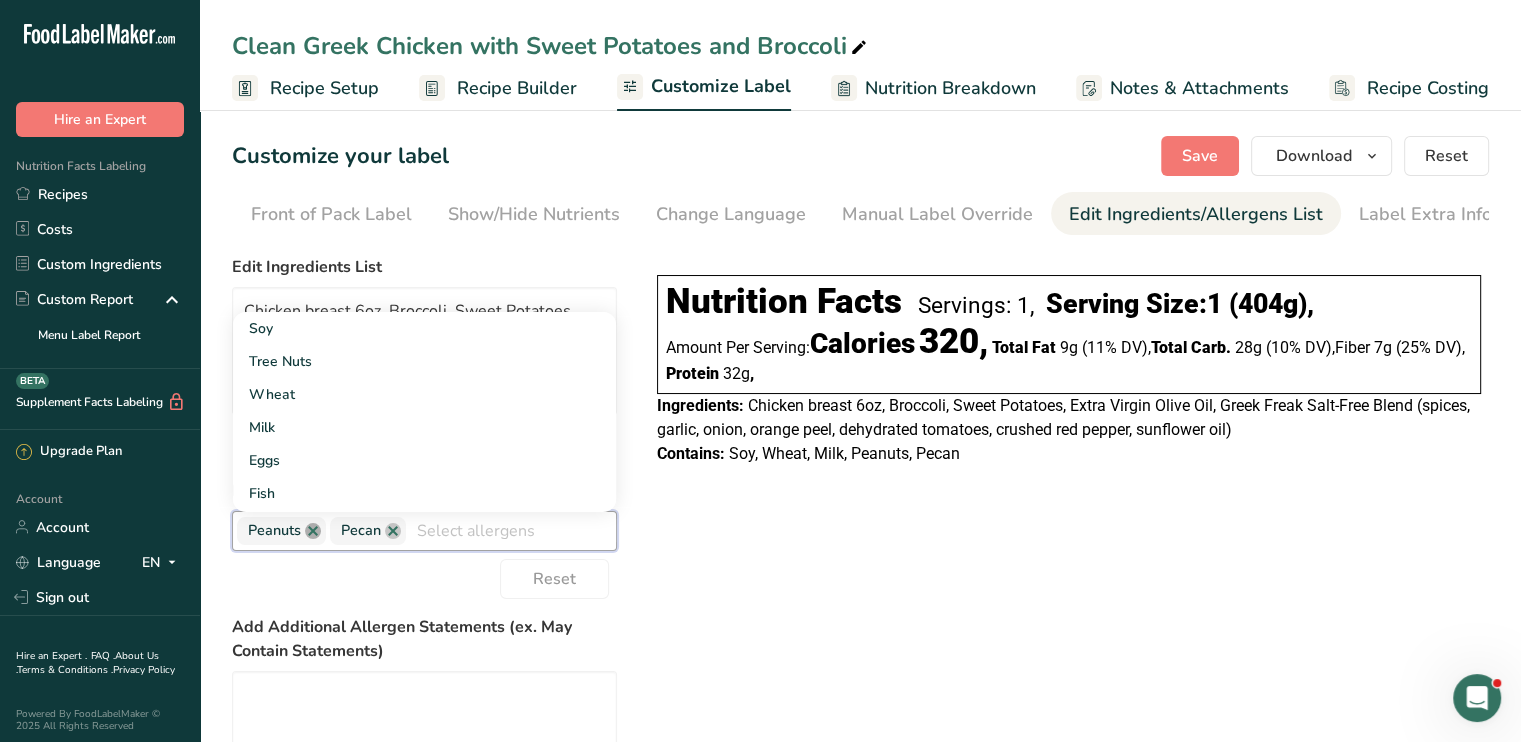 click at bounding box center (313, 531) 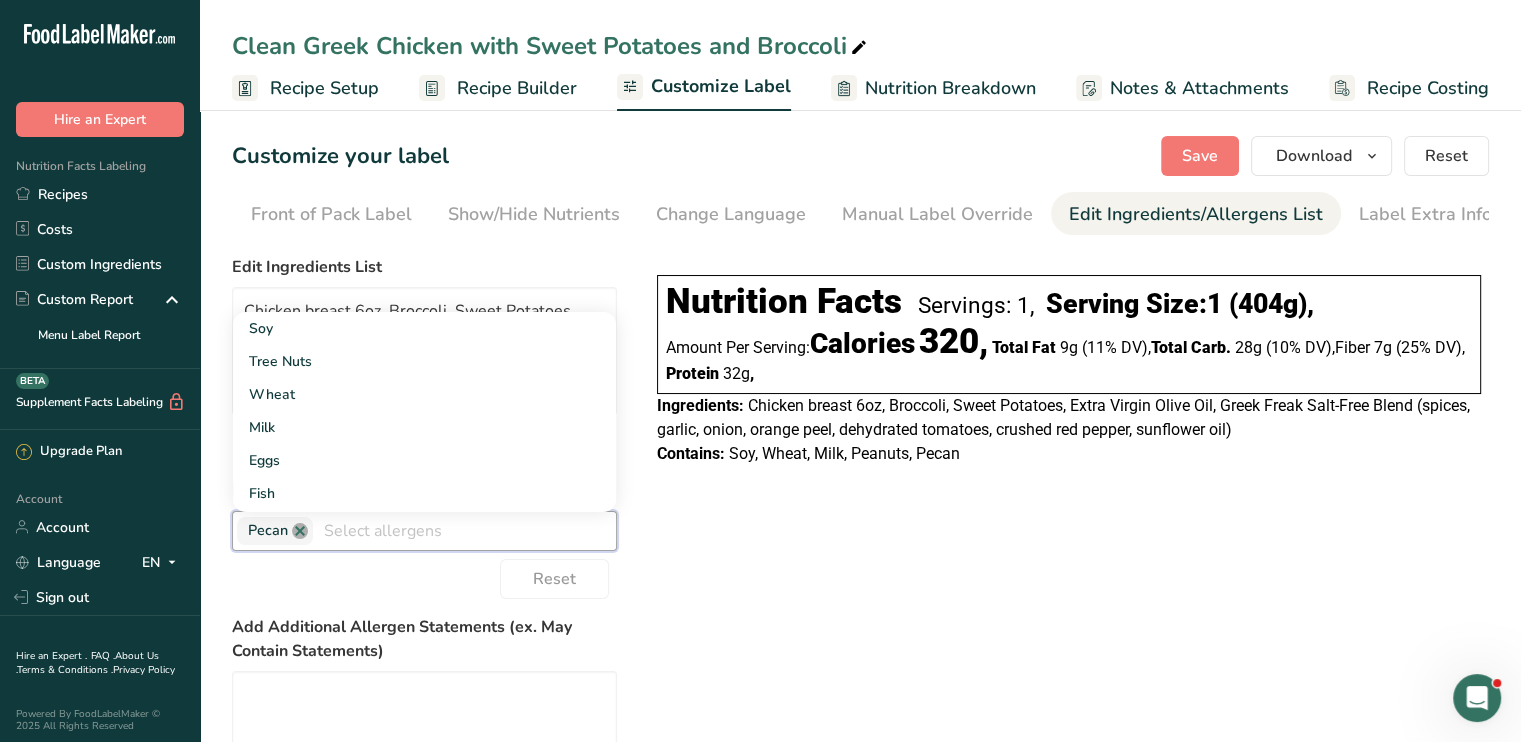 click at bounding box center [300, 531] 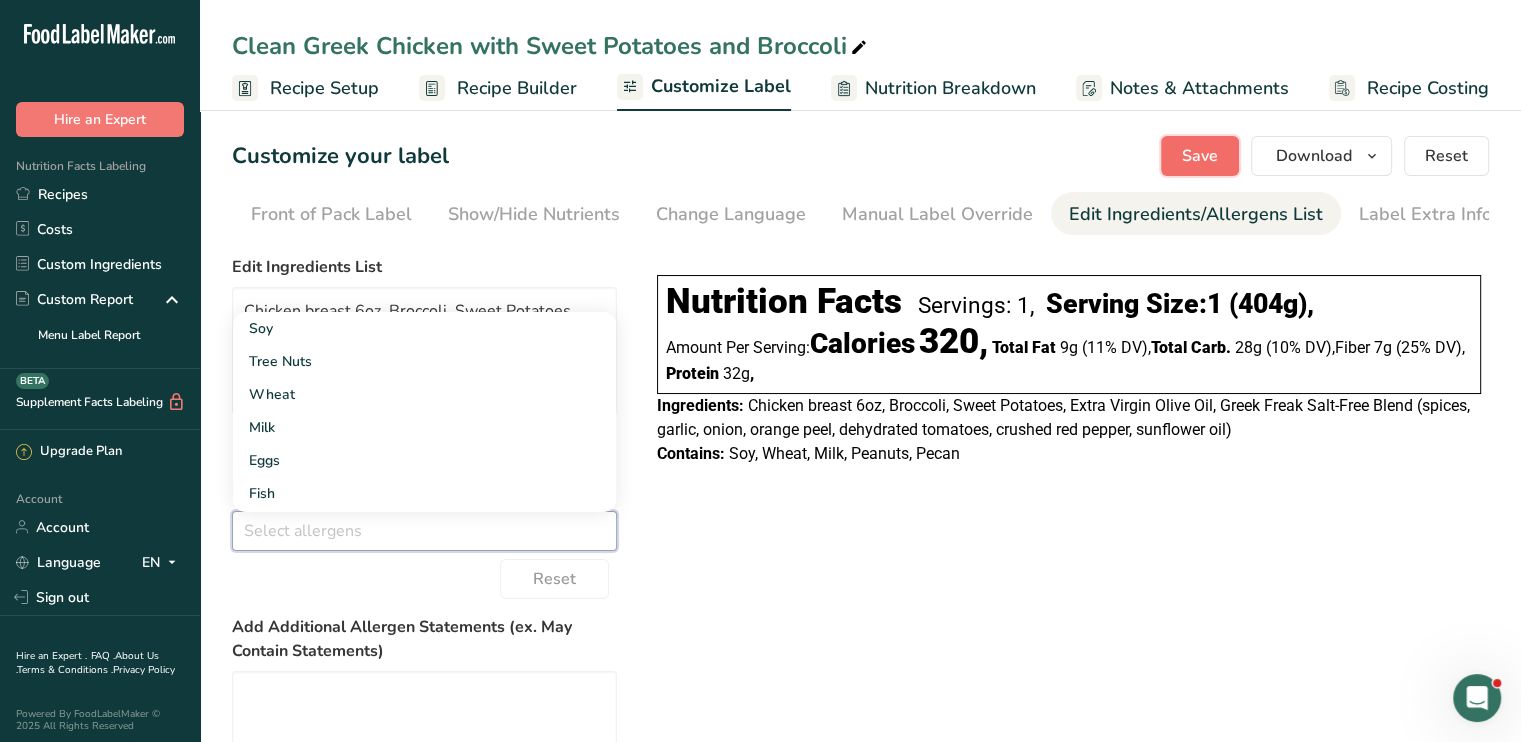 click on "Save" at bounding box center (1200, 156) 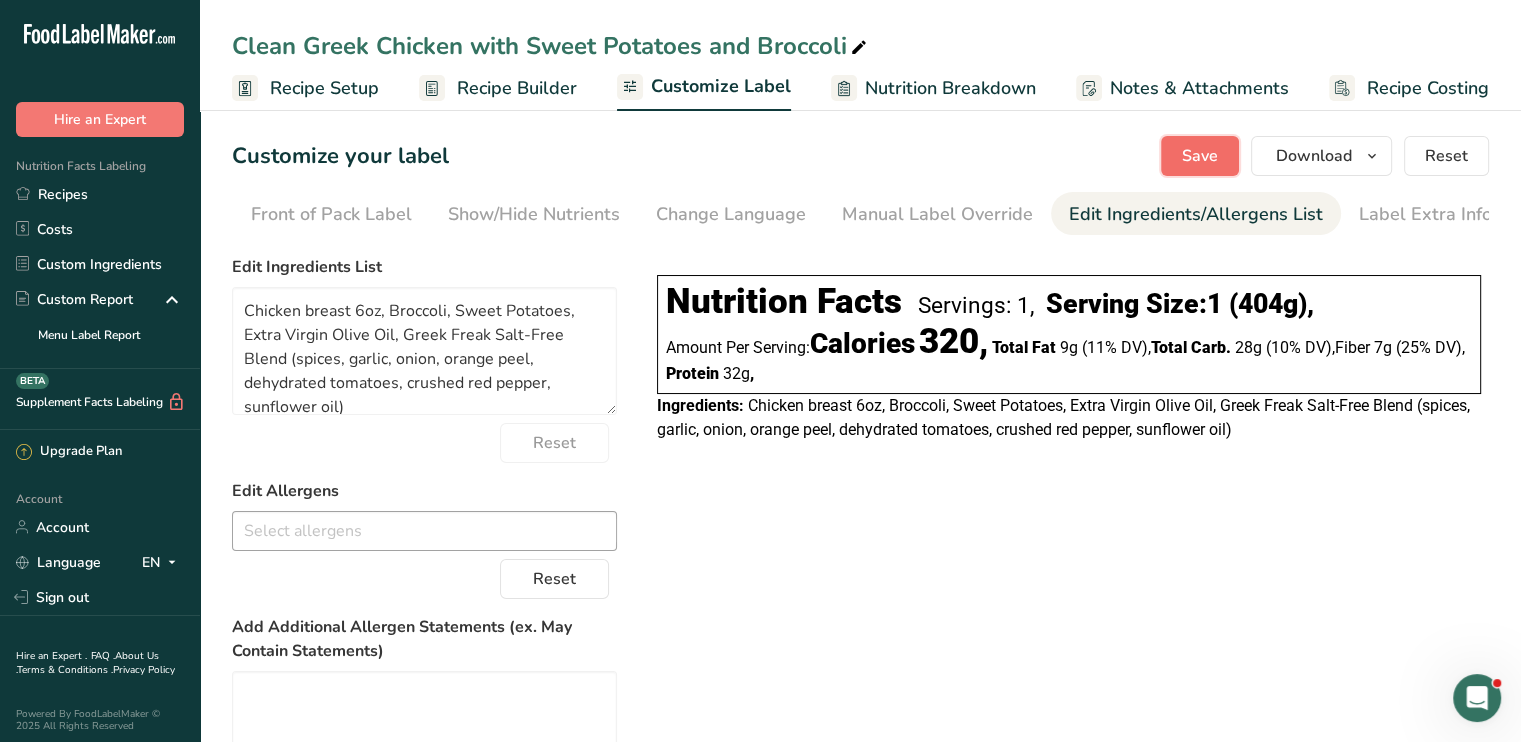 scroll, scrollTop: 155, scrollLeft: 0, axis: vertical 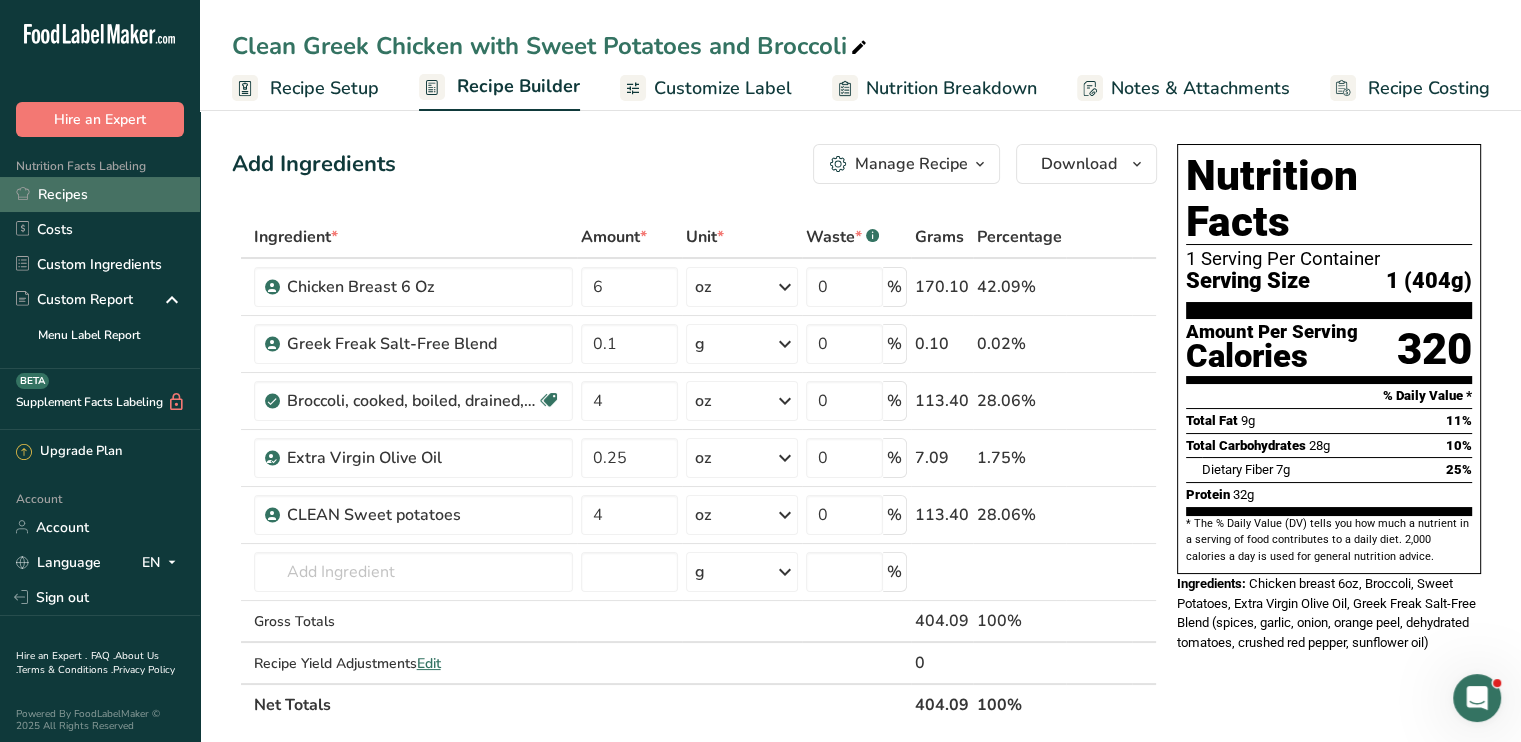 click on "Recipes" at bounding box center (100, 194) 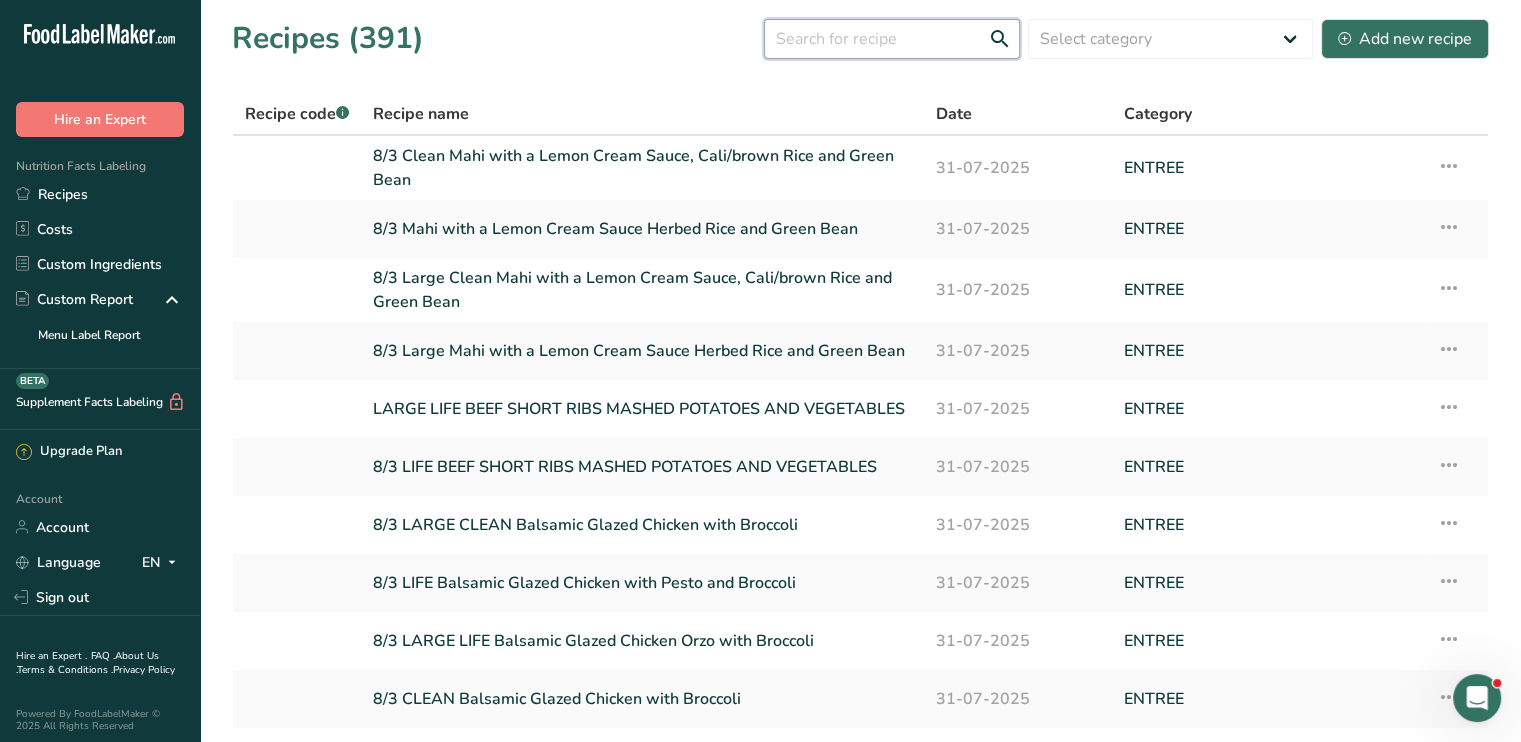 click at bounding box center (892, 39) 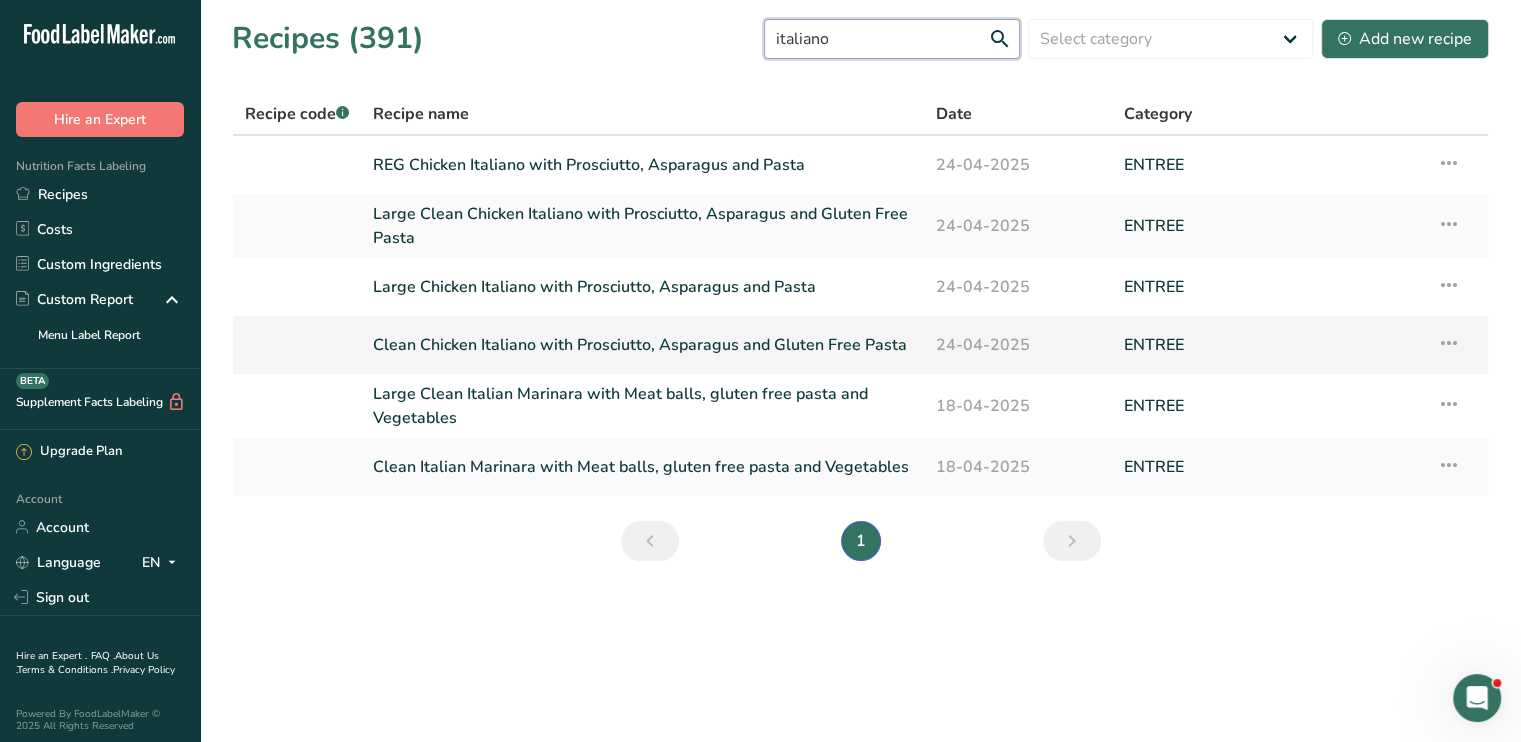 type on "italiano" 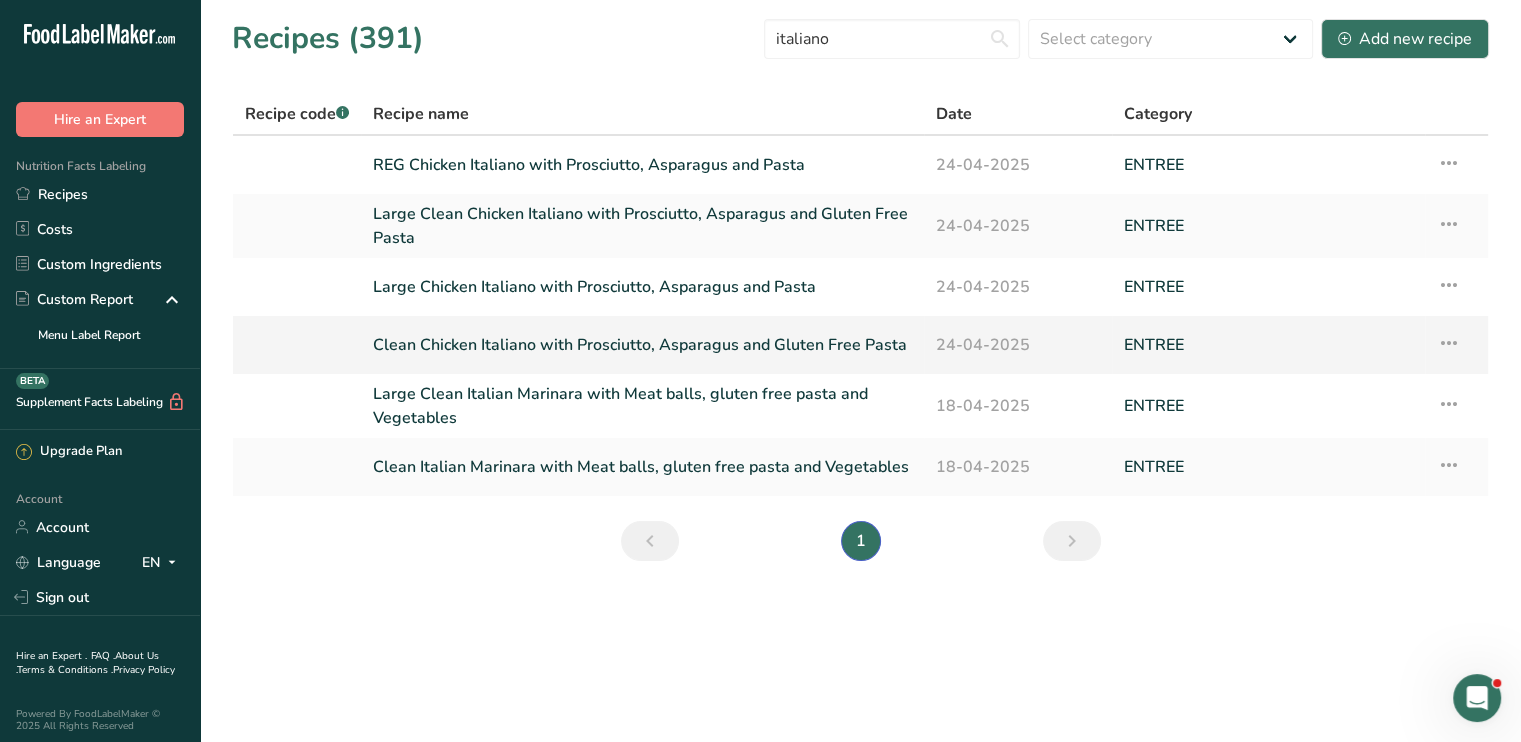 click on "Clean Chicken Italiano with Prosciutto, Asparagus and Gluten Free Pasta" at bounding box center [642, 345] 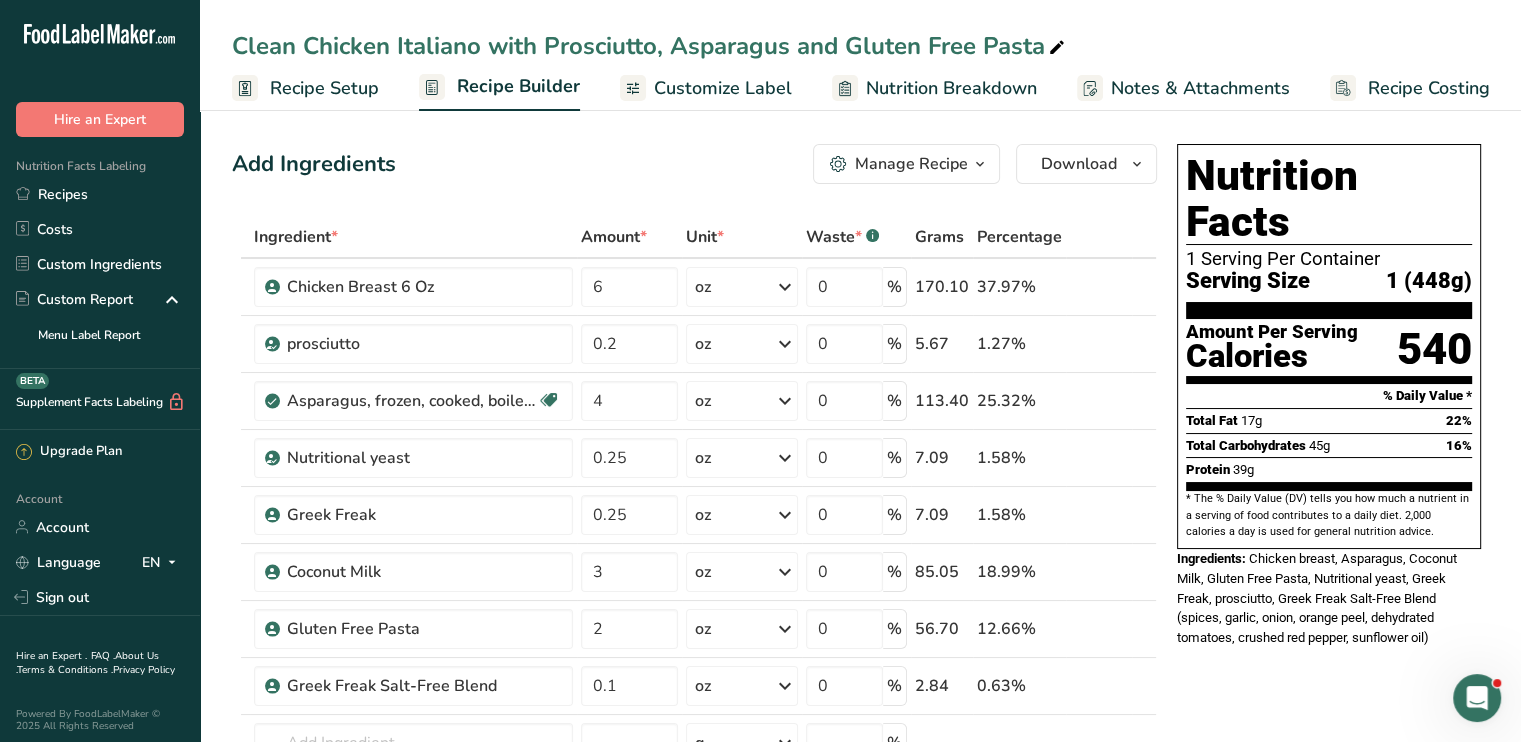 click on "Customize Label" at bounding box center [723, 88] 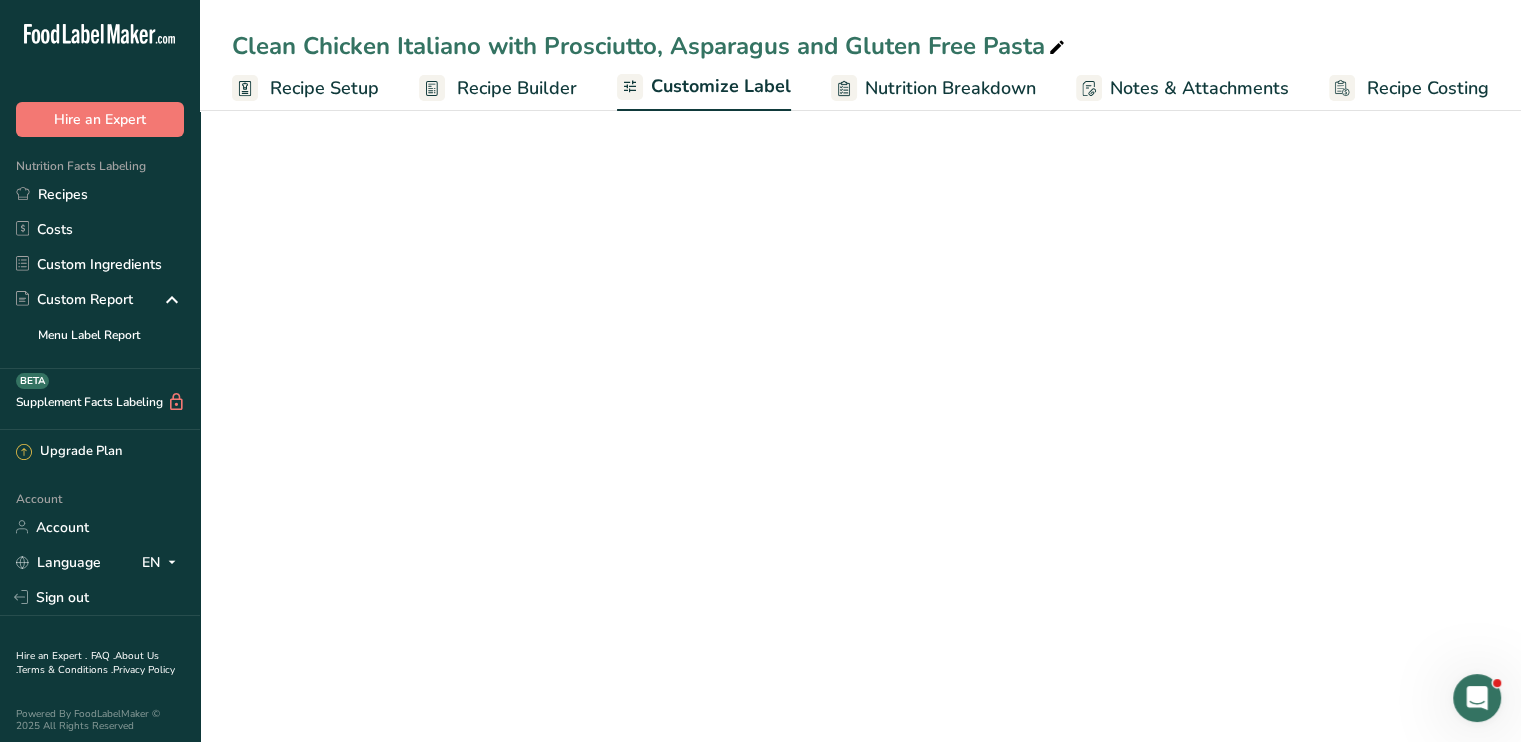 scroll, scrollTop: 0, scrollLeft: 0, axis: both 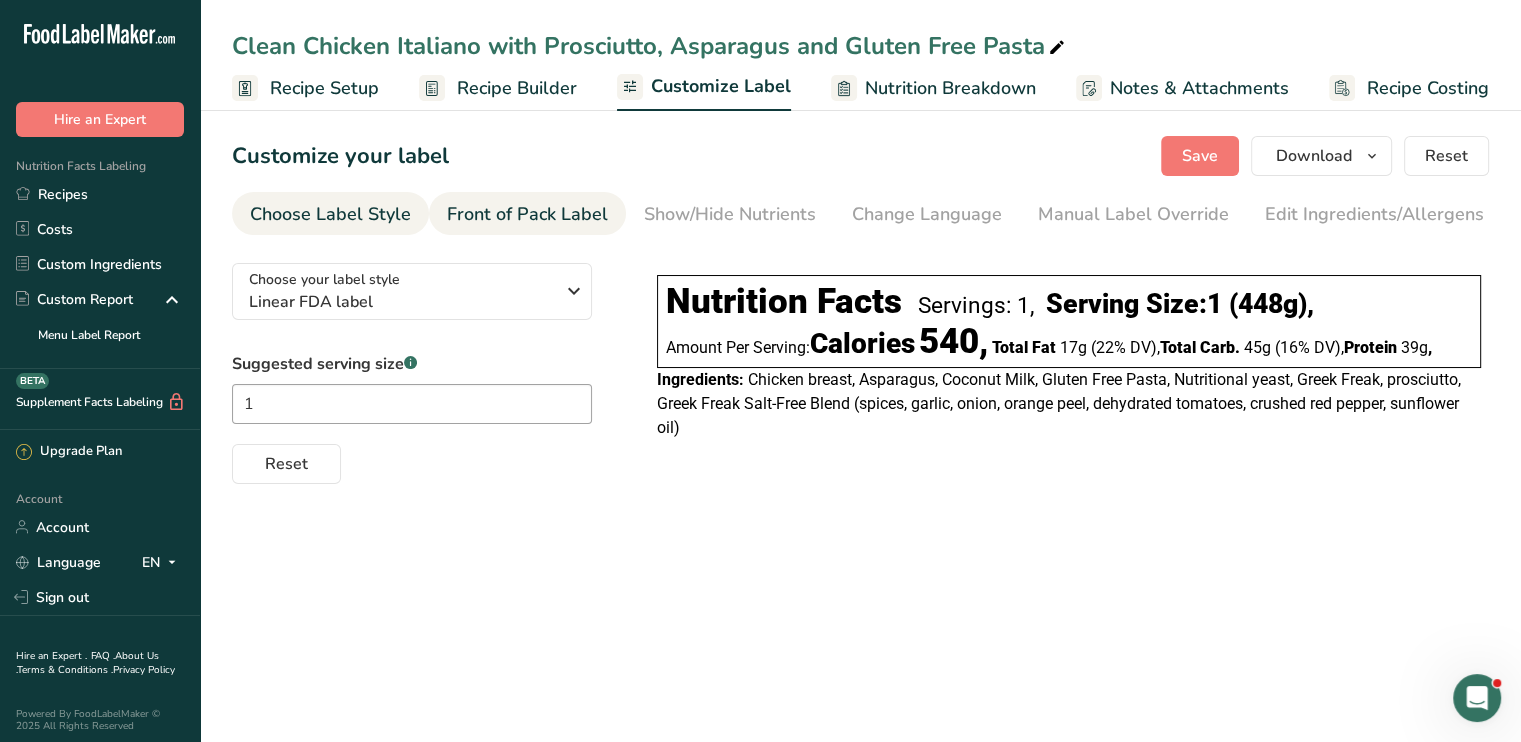 click on "Front of Pack Label" at bounding box center [527, 214] 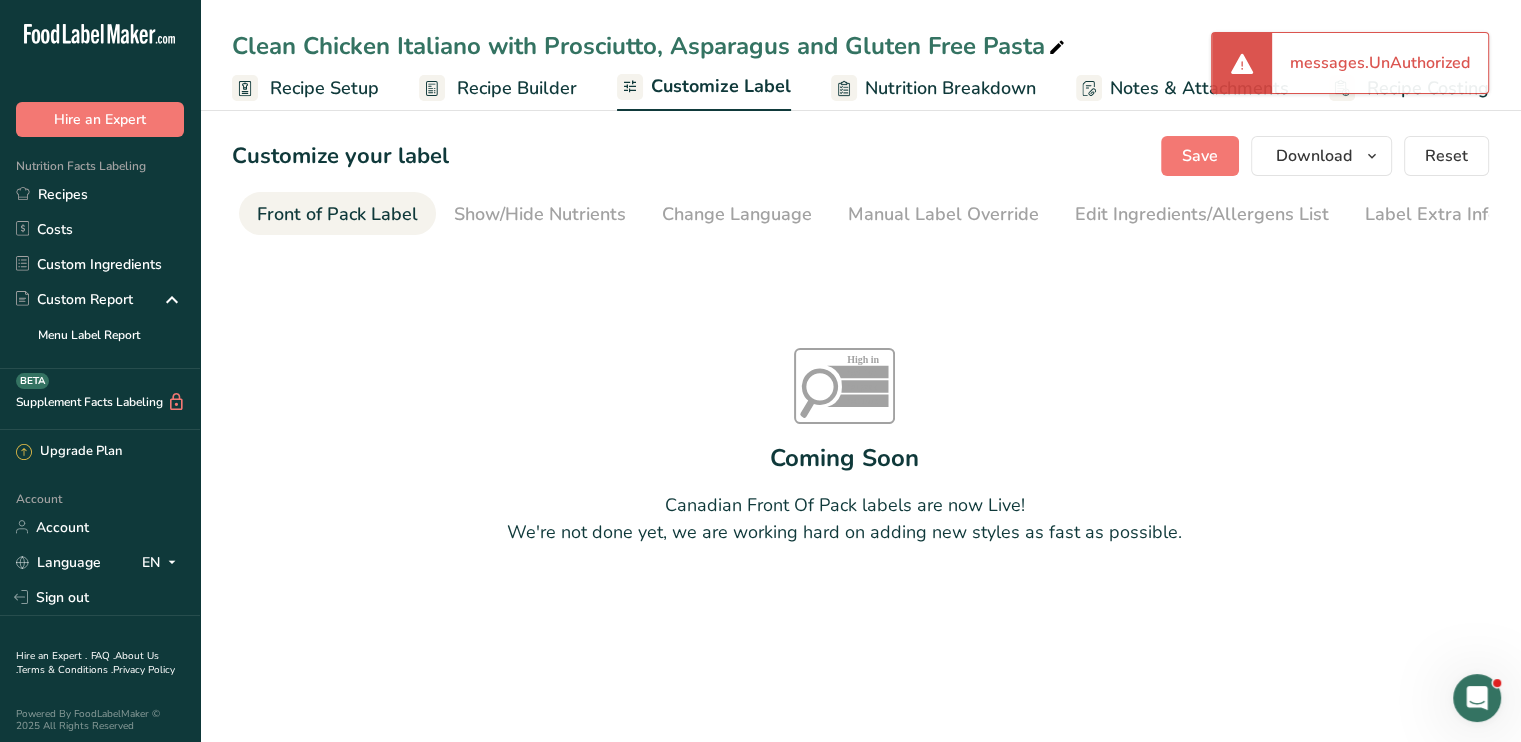 scroll, scrollTop: 0, scrollLeft: 194, axis: horizontal 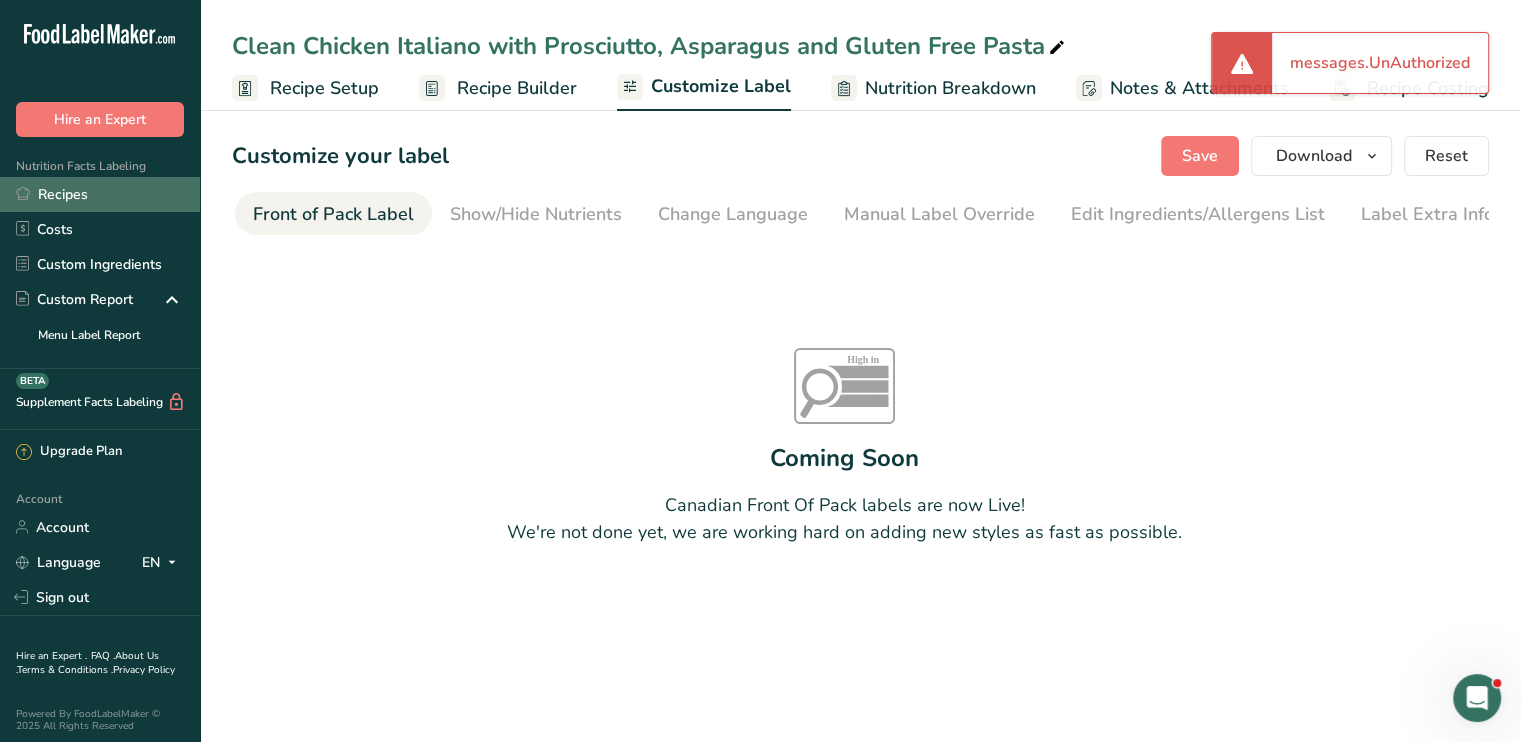 click on "Recipes" at bounding box center [100, 194] 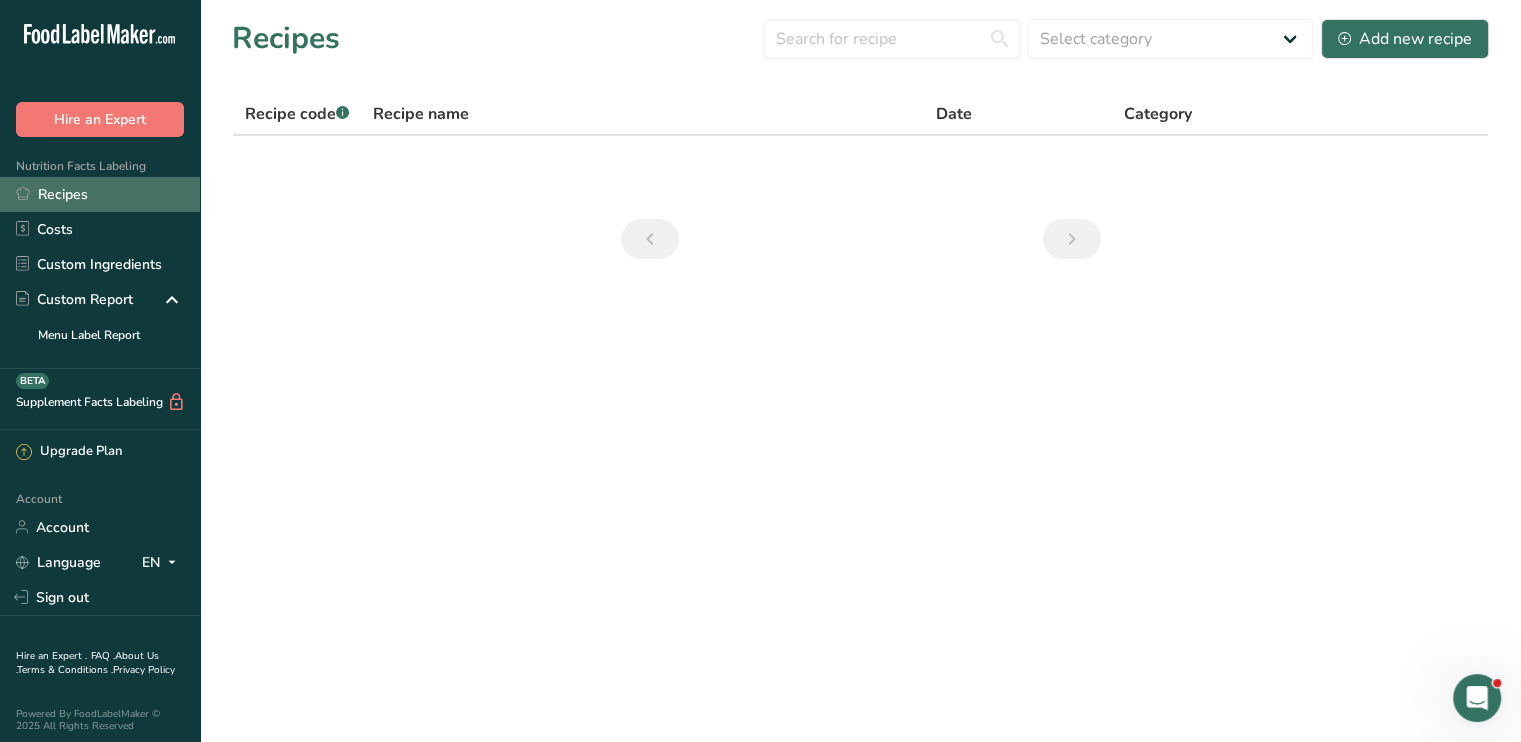 click on "Recipes" at bounding box center (100, 194) 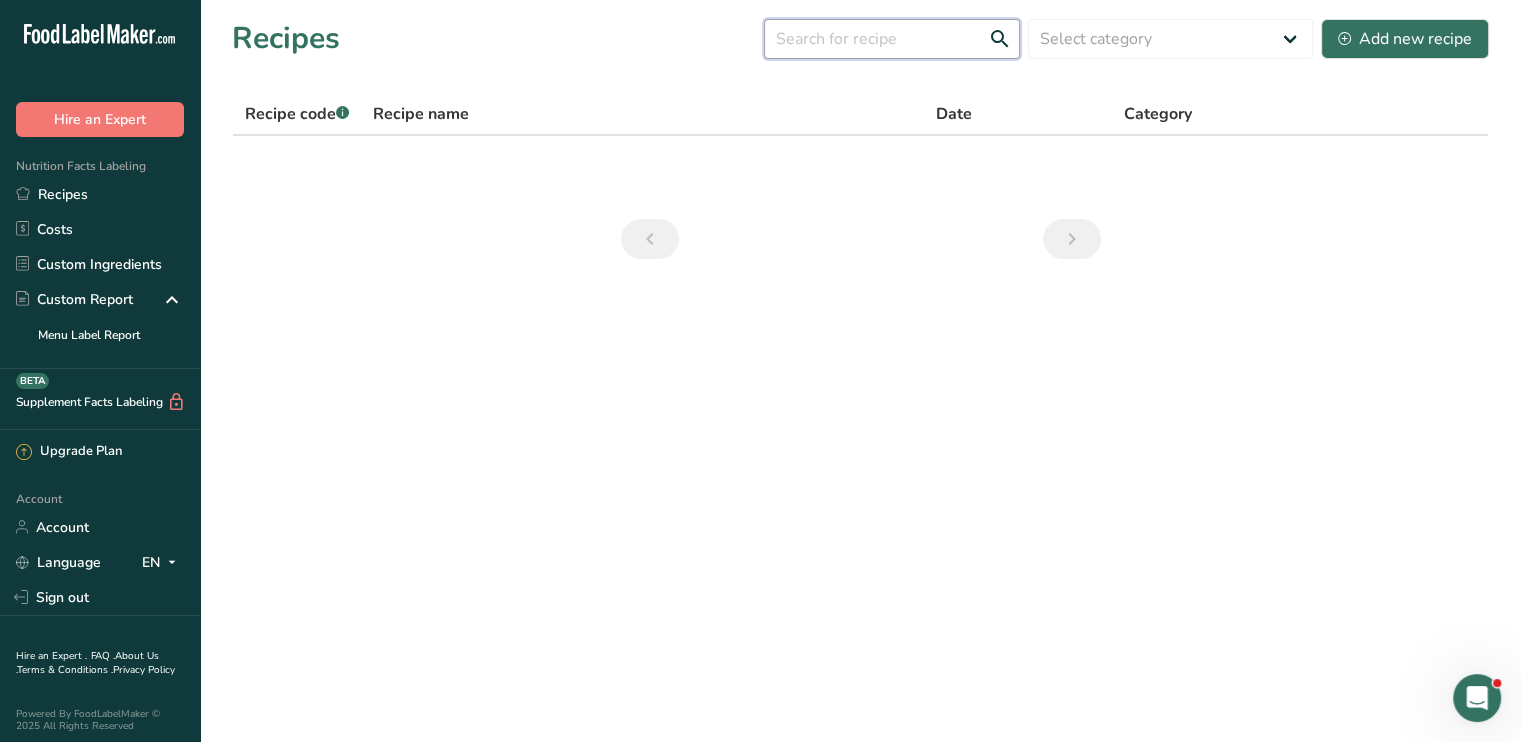 click at bounding box center (892, 39) 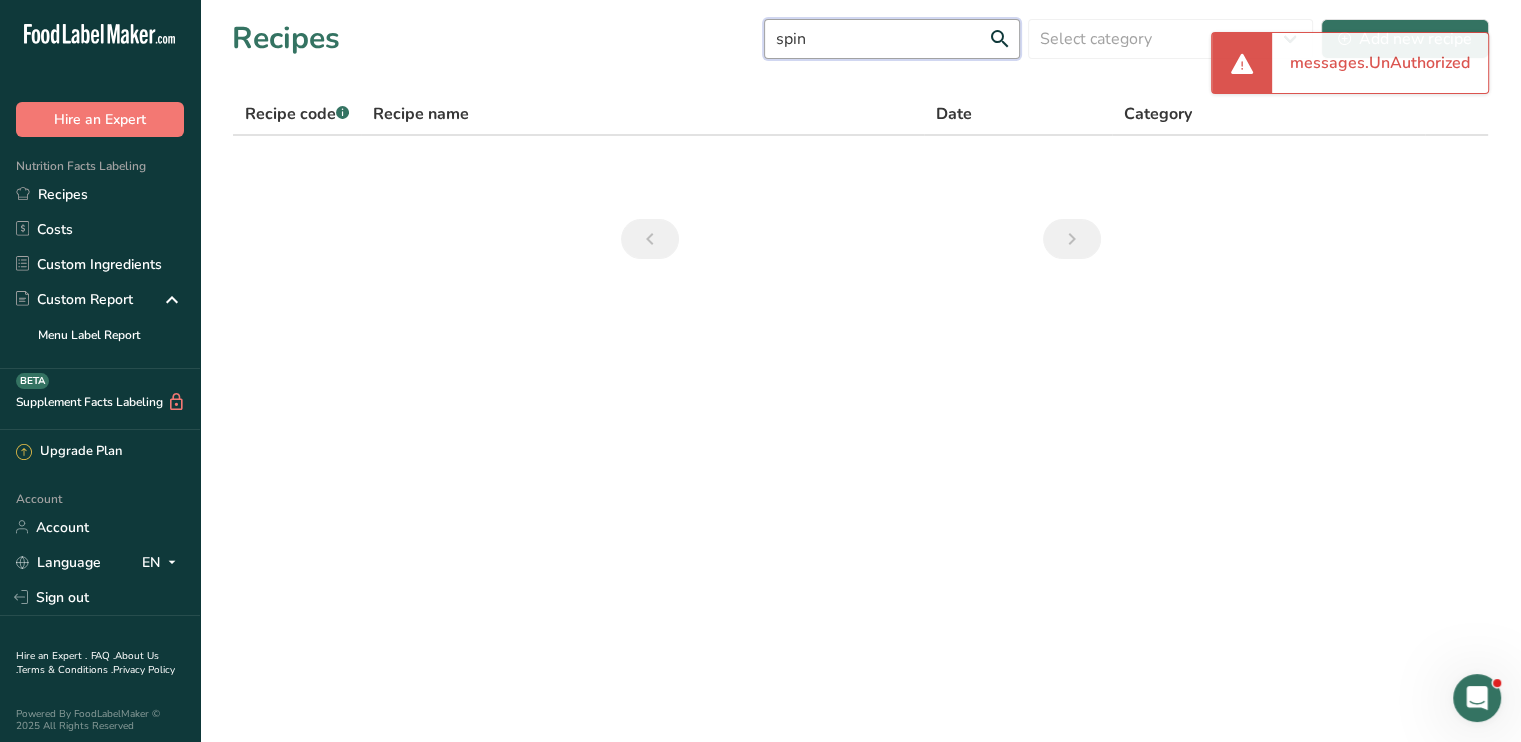 click on "spin" at bounding box center [892, 39] 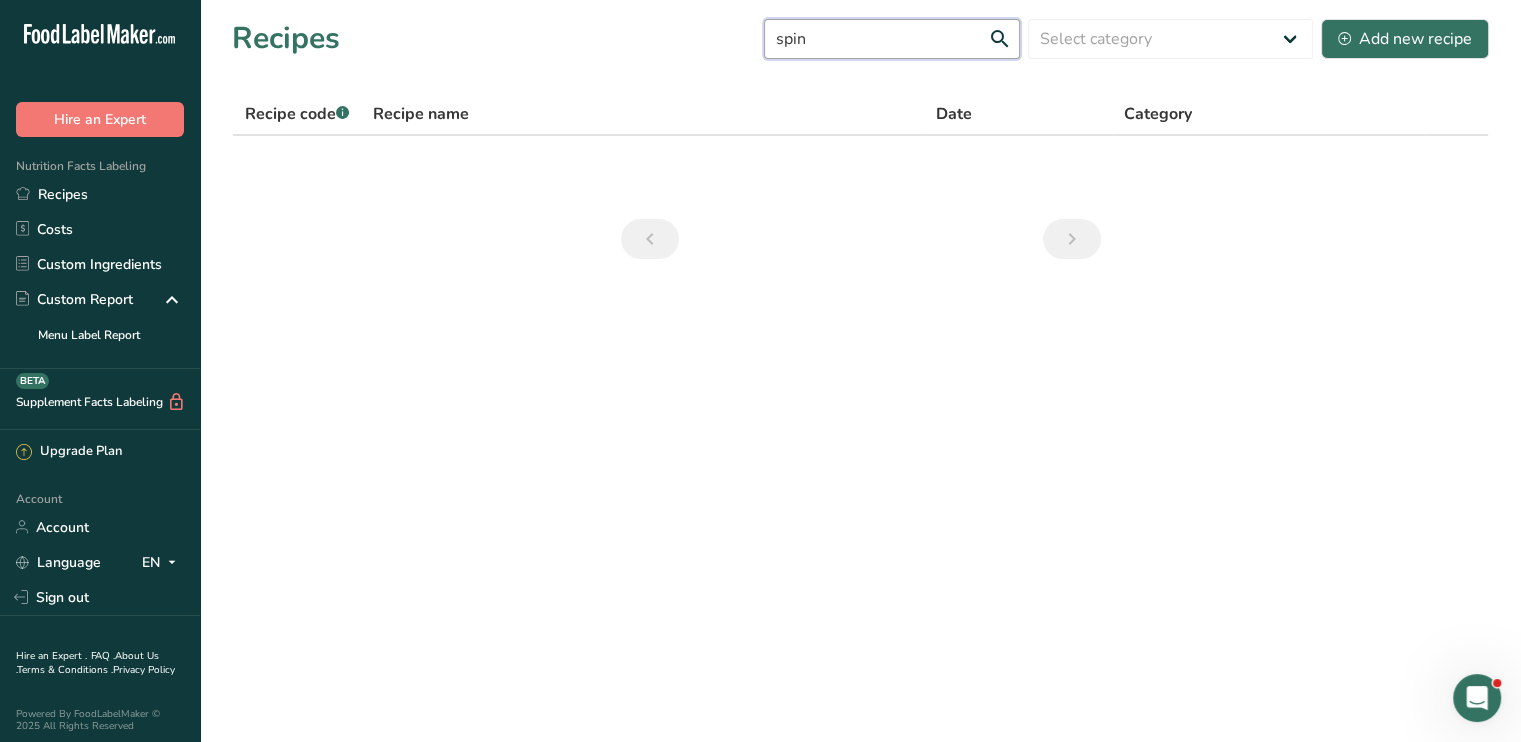 click on "spin" at bounding box center [892, 39] 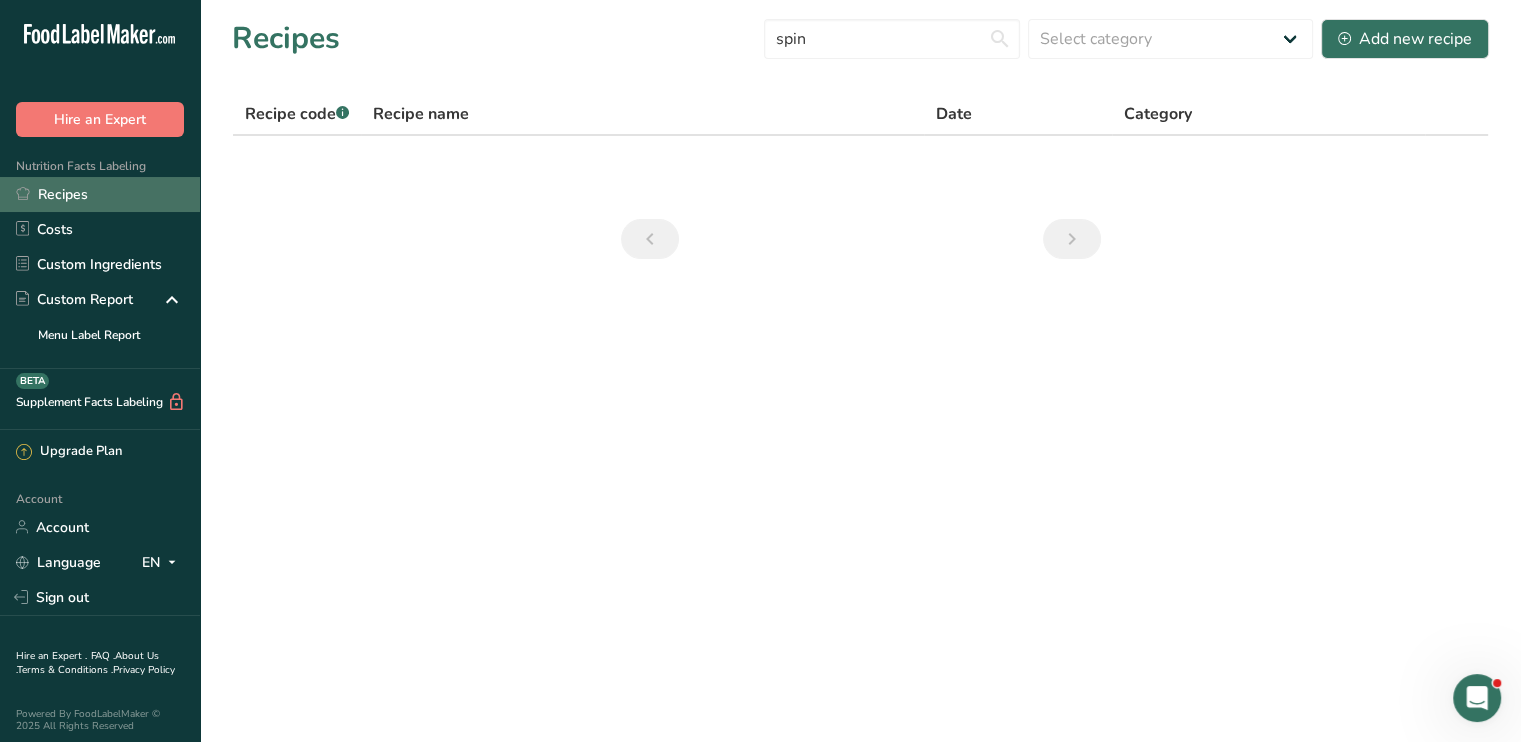 click on "Recipes" at bounding box center [100, 194] 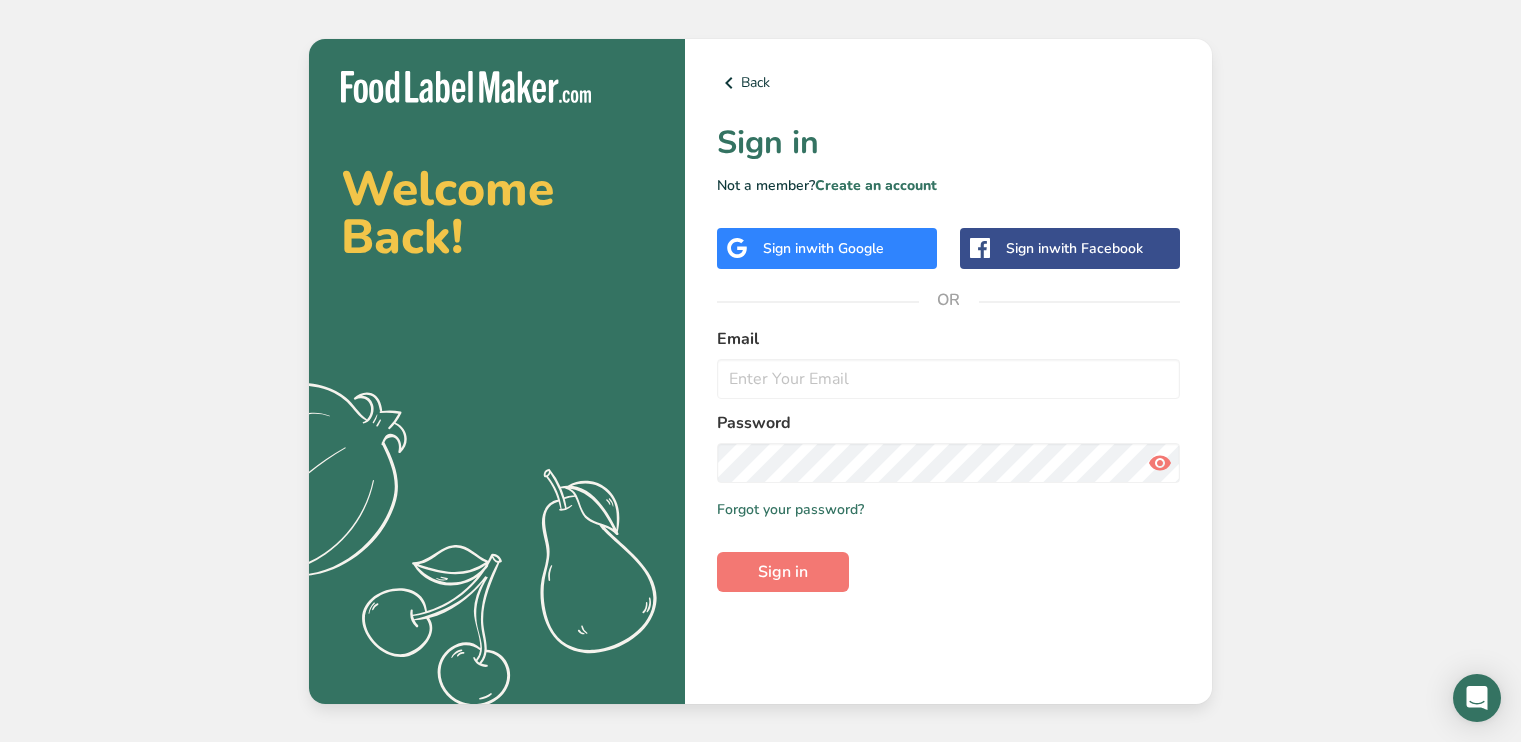 scroll, scrollTop: 0, scrollLeft: 0, axis: both 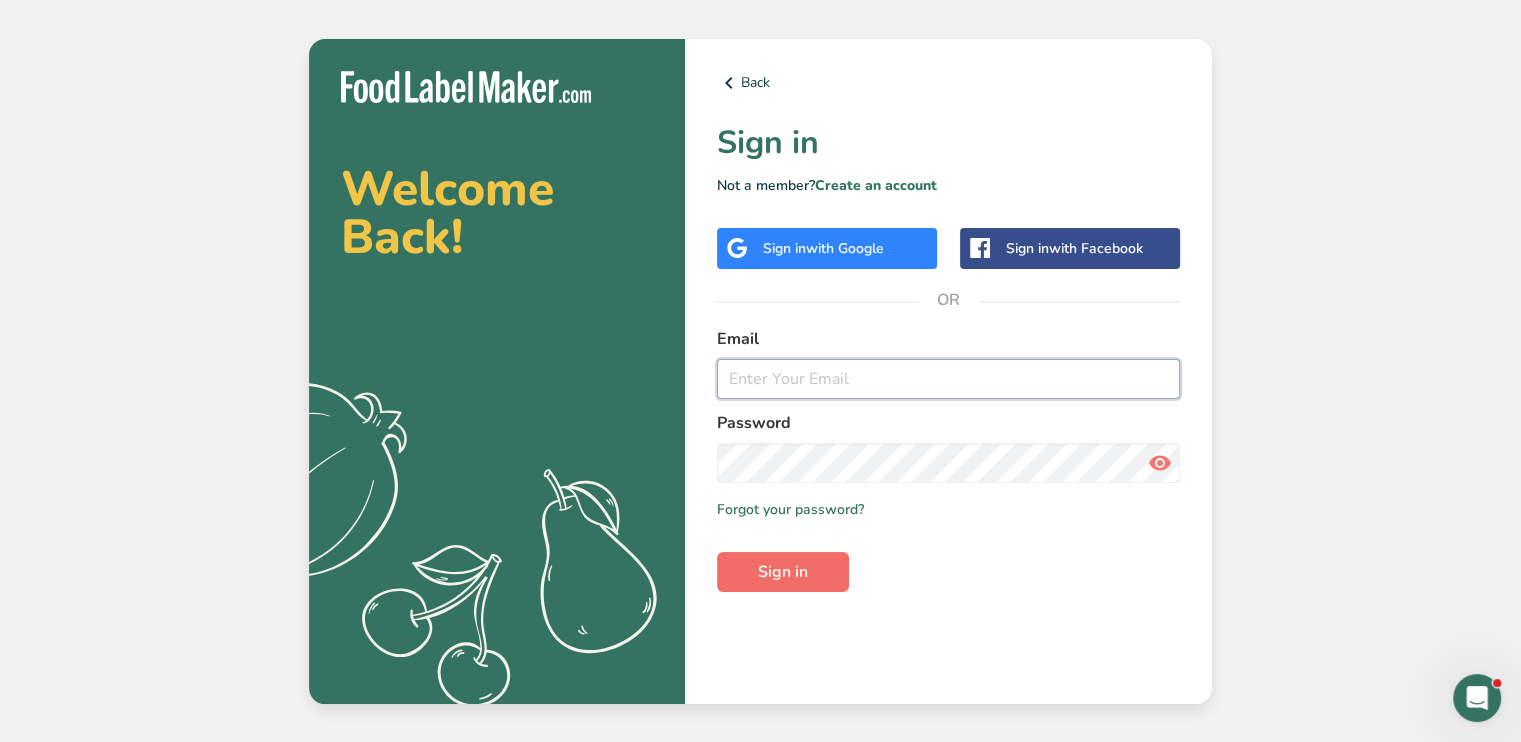 type on "tasha@bydesigncatering.com" 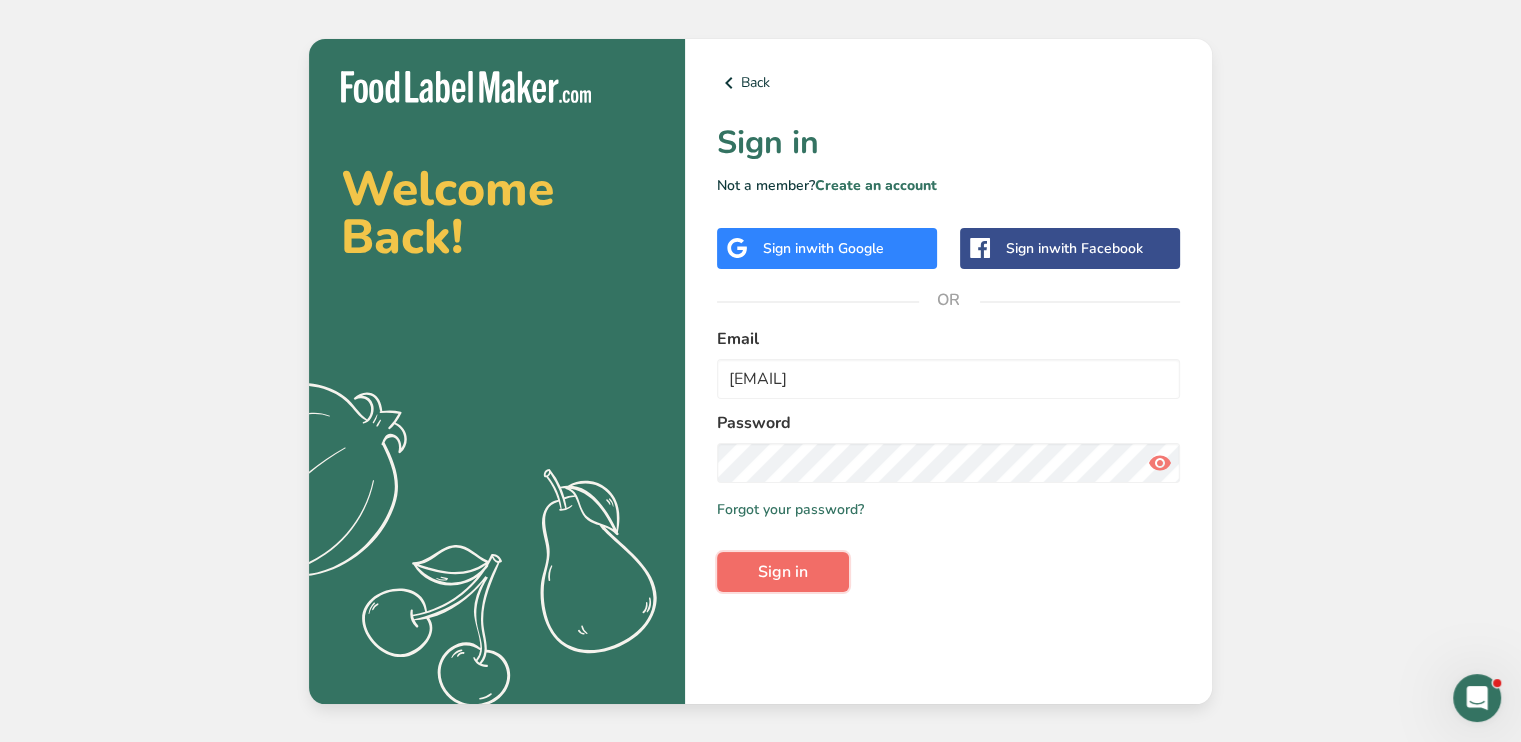 click on "Sign in" at bounding box center [783, 572] 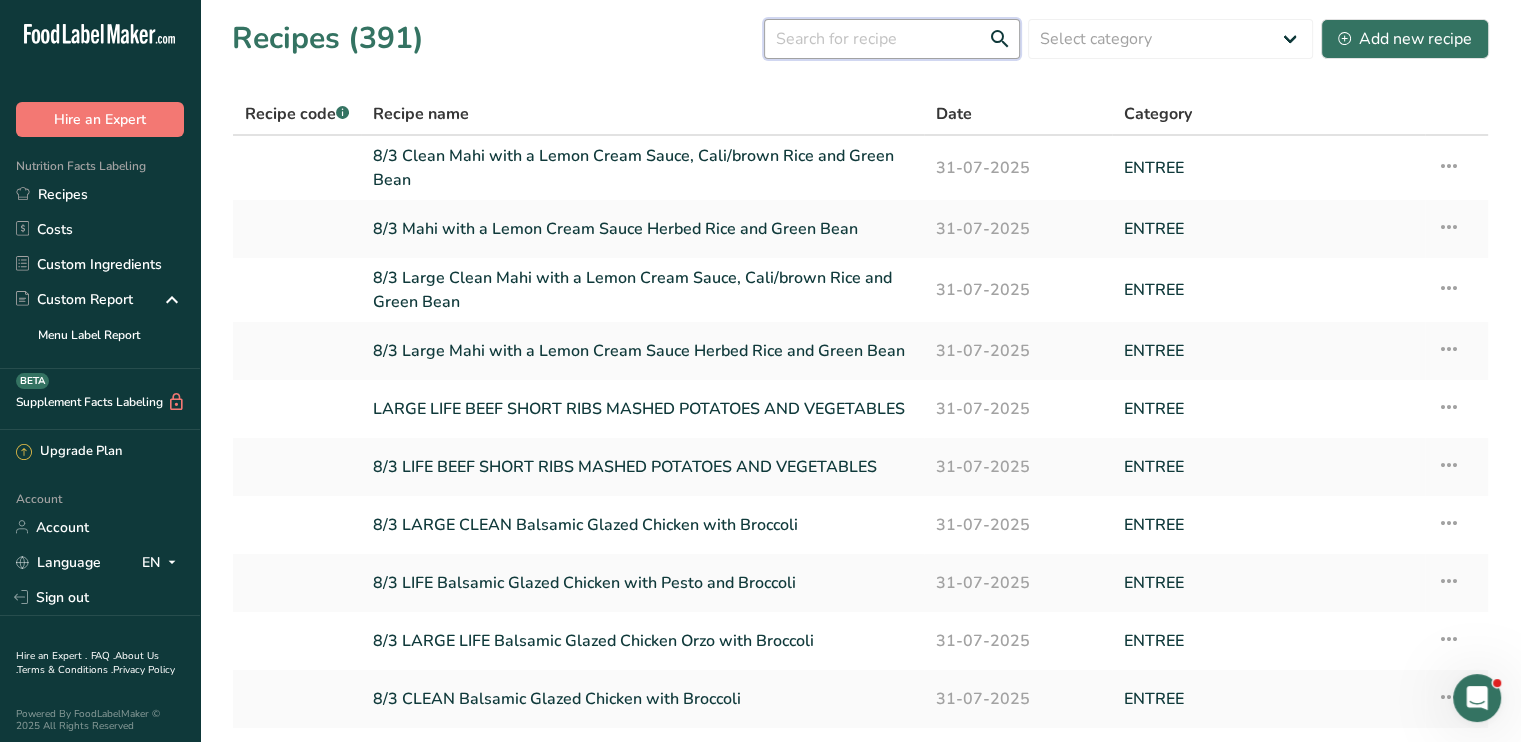 click at bounding box center (892, 39) 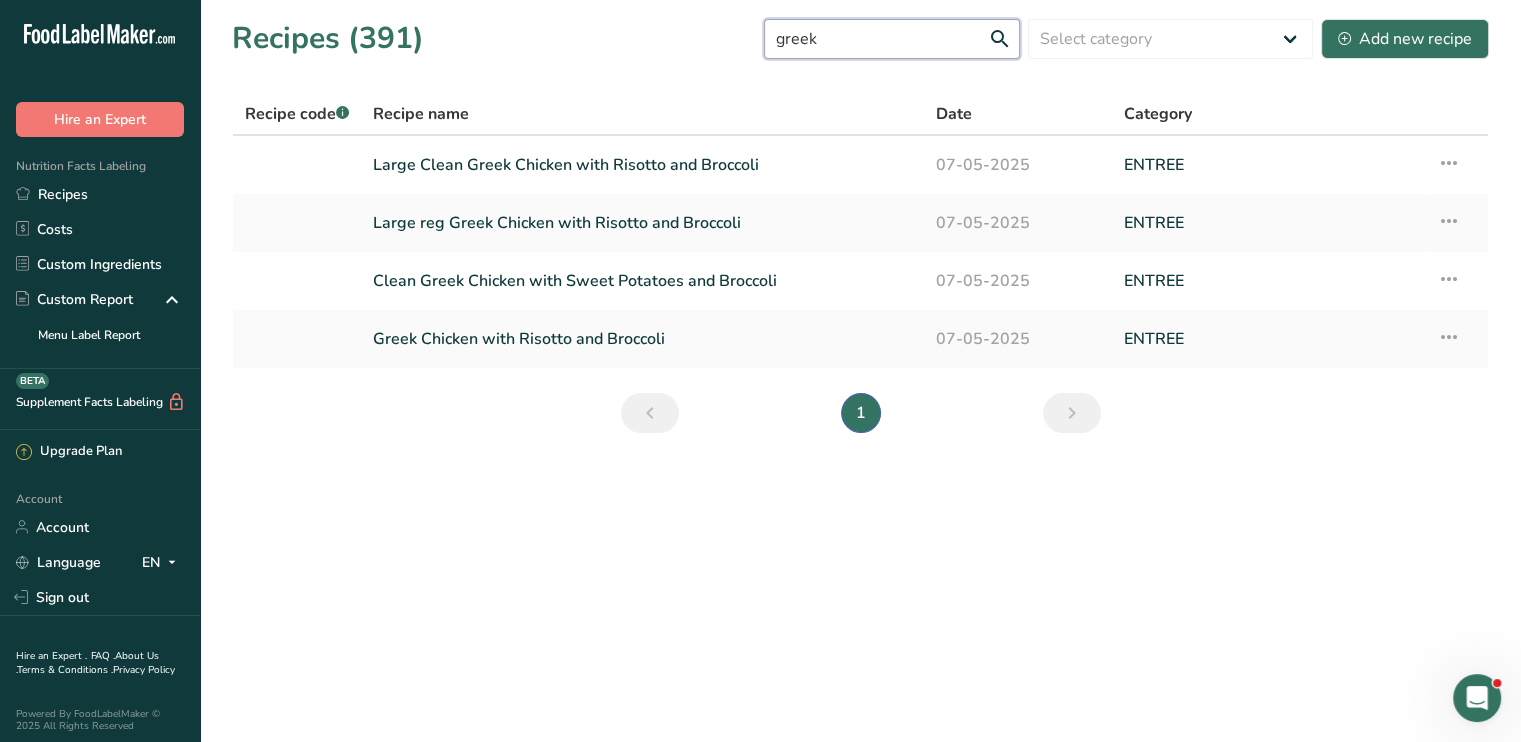drag, startPoint x: 844, startPoint y: 39, endPoint x: 695, endPoint y: 44, distance: 149.08386 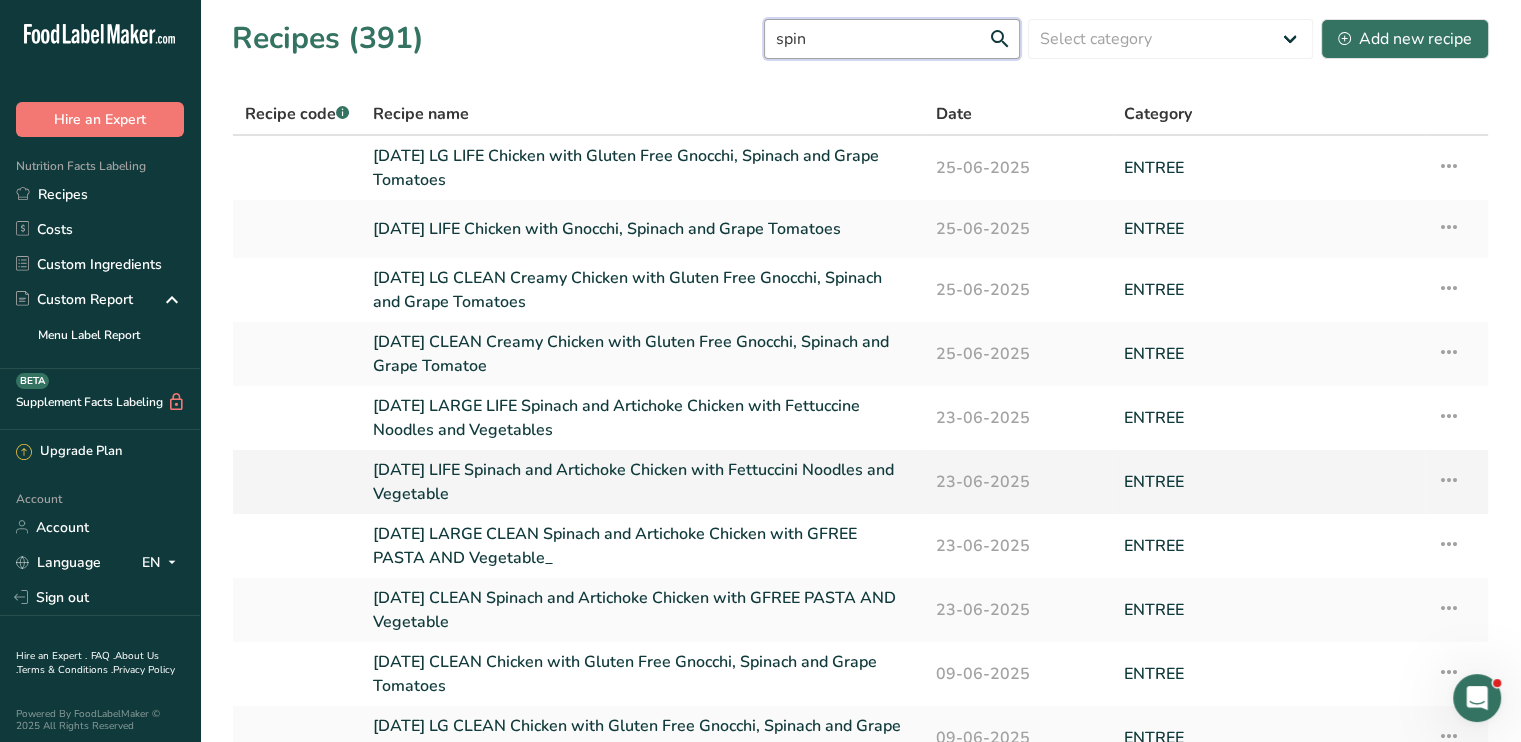 type on "spin" 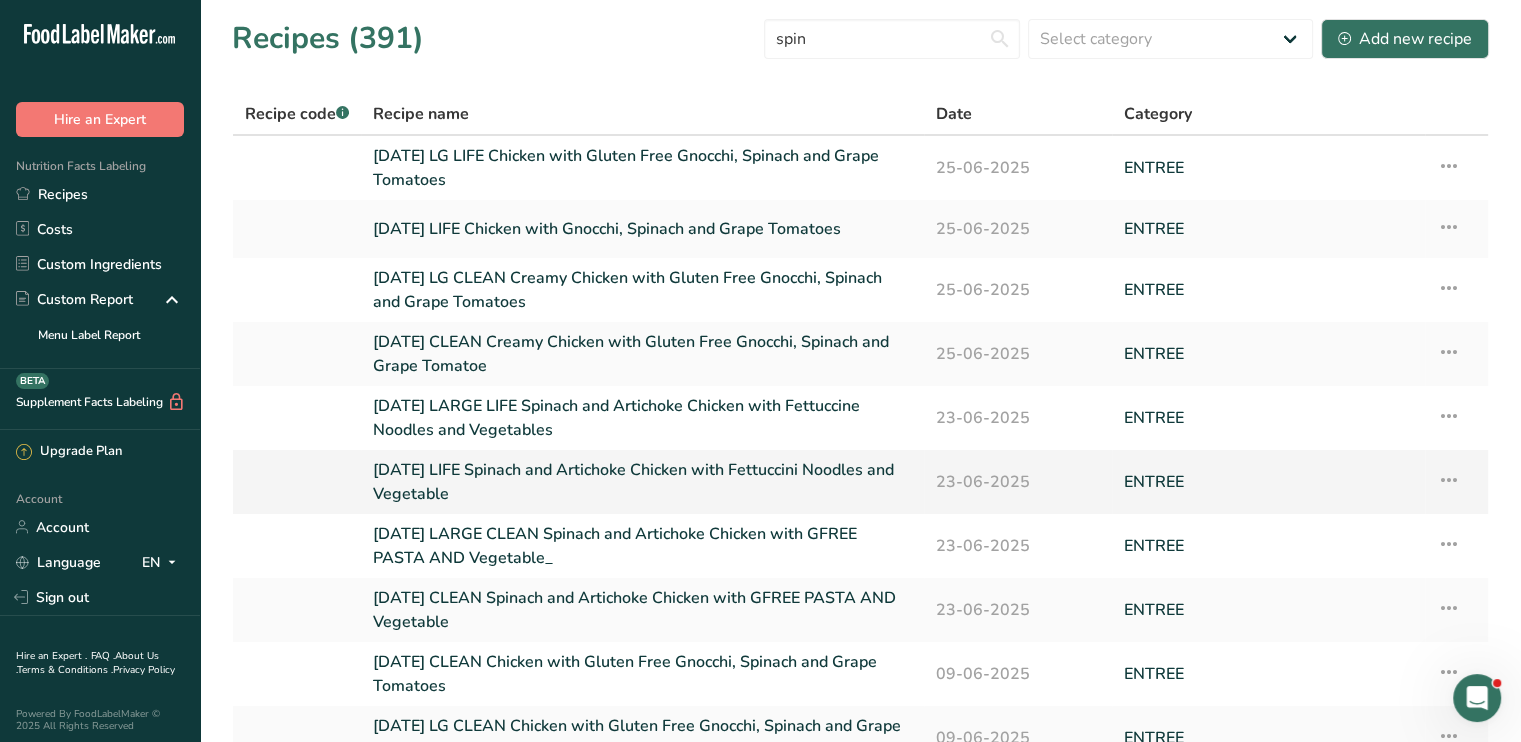 click on "ENTREE" at bounding box center [1268, 482] 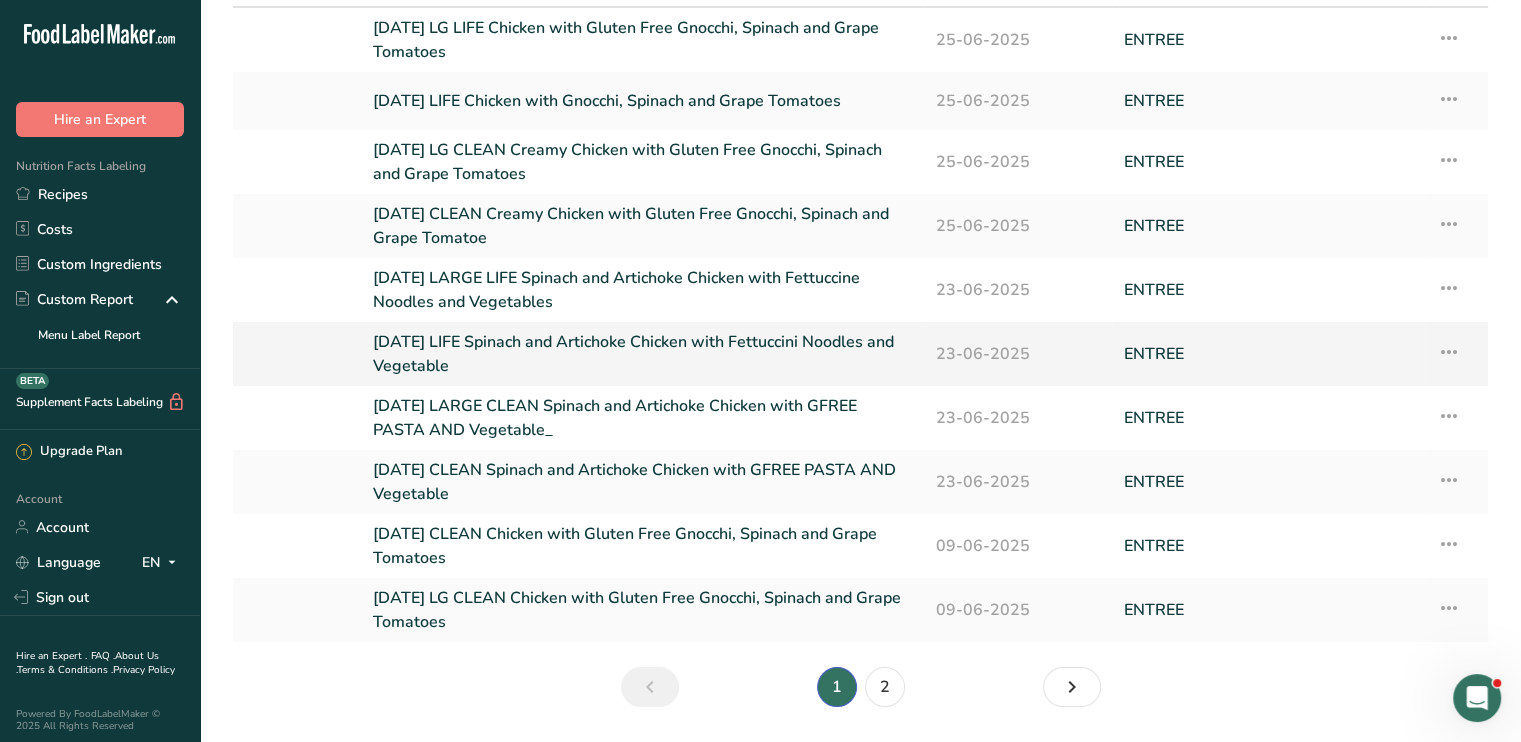 scroll, scrollTop: 160, scrollLeft: 0, axis: vertical 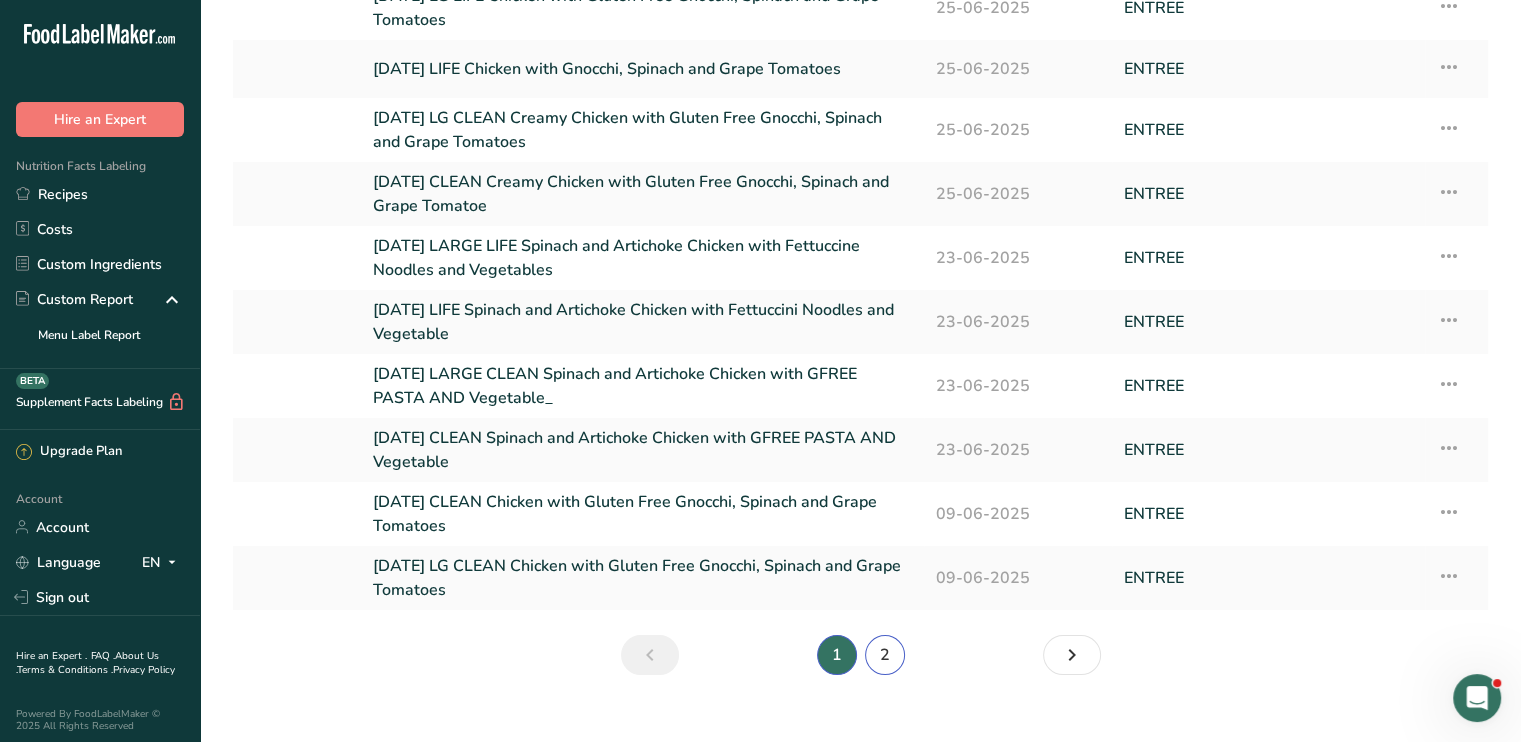 click on "2" at bounding box center [885, 655] 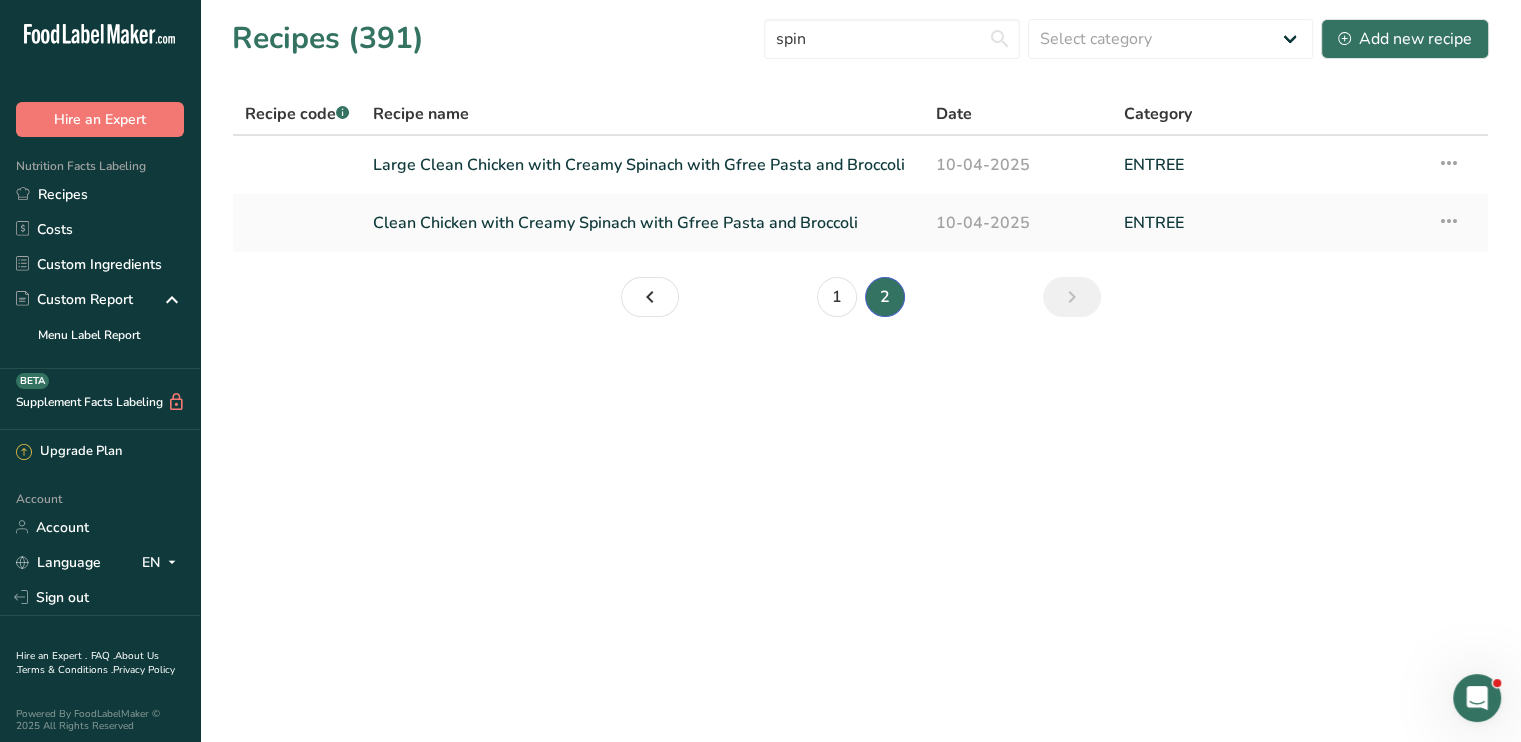 scroll, scrollTop: 0, scrollLeft: 0, axis: both 